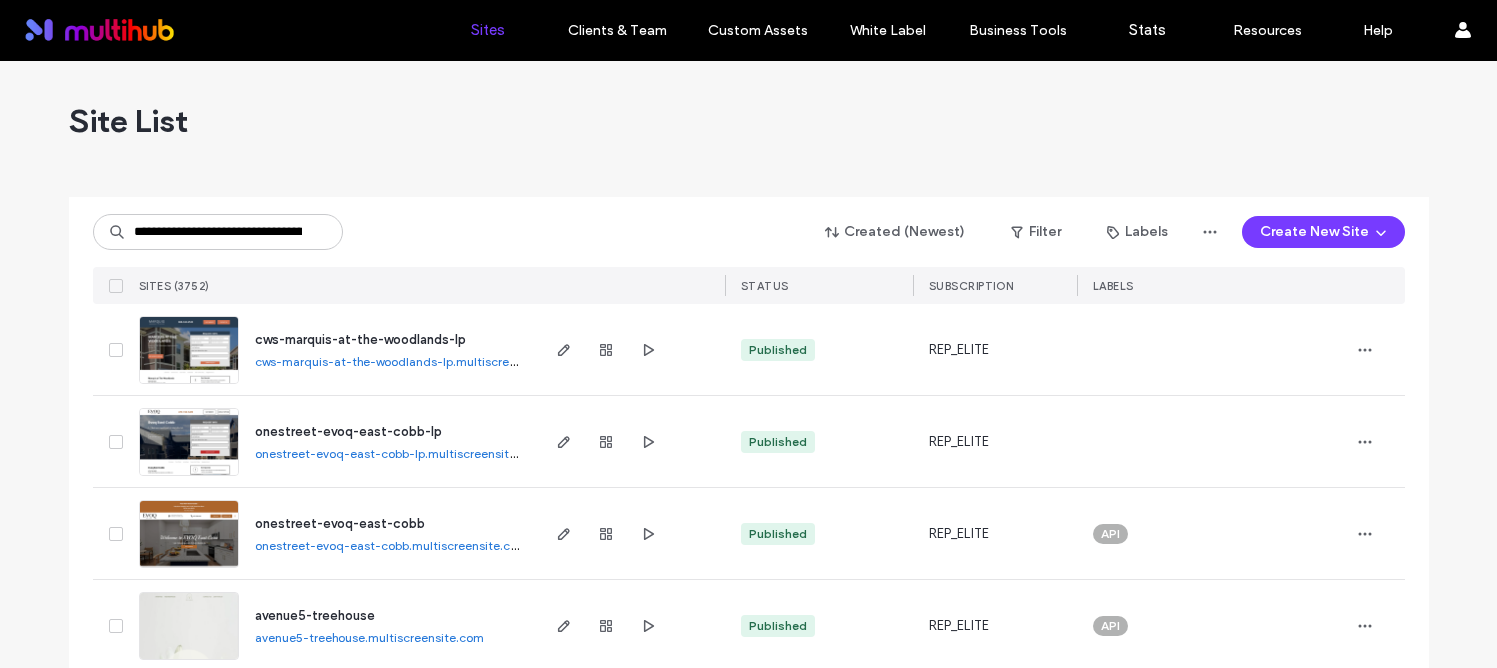 scroll, scrollTop: 0, scrollLeft: 0, axis: both 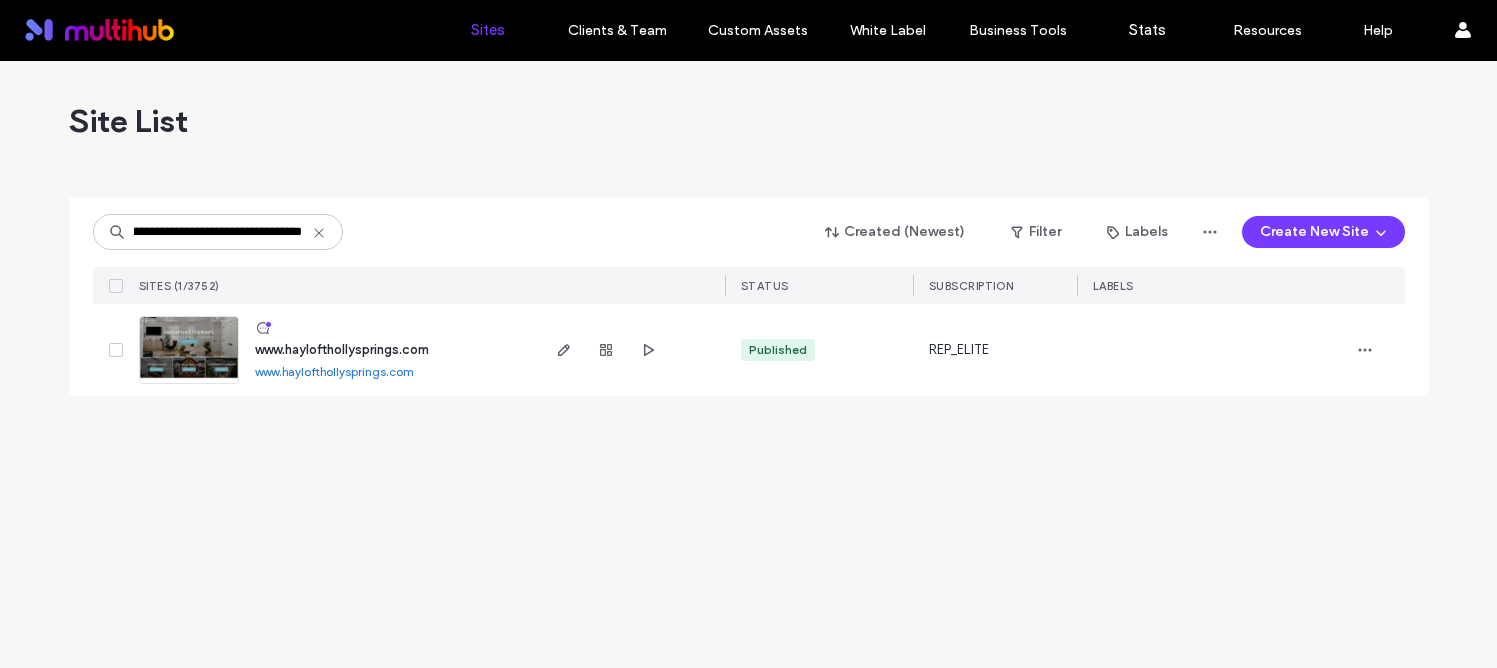 type on "**********" 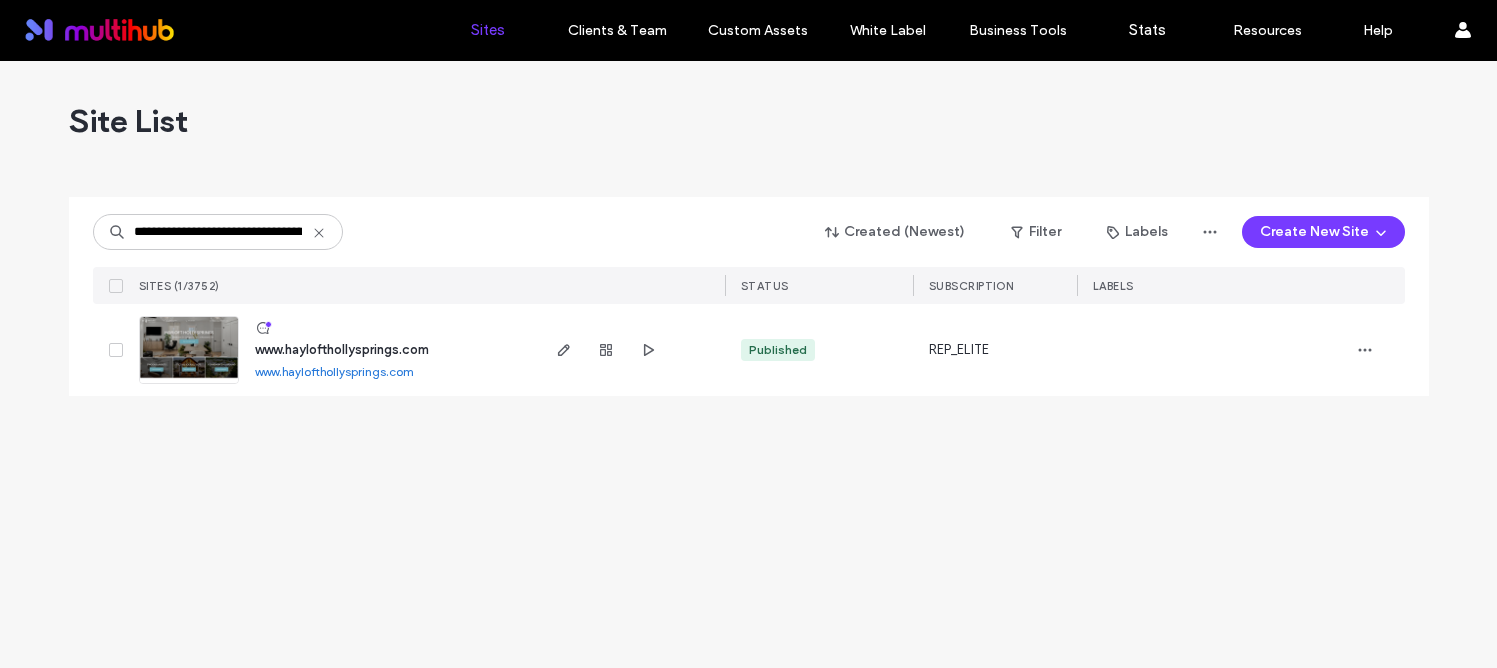 click on "www.haylofthollysprings.com" at bounding box center (342, 349) 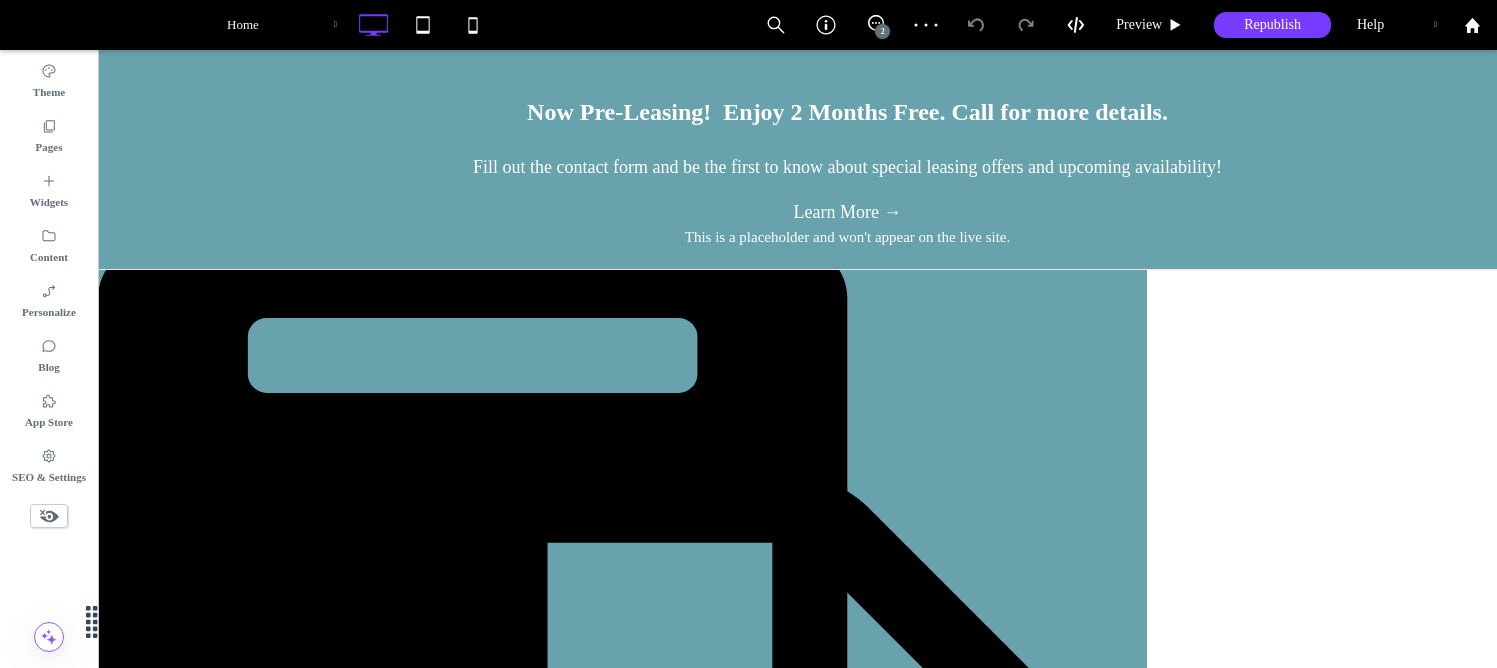 scroll, scrollTop: 0, scrollLeft: 0, axis: both 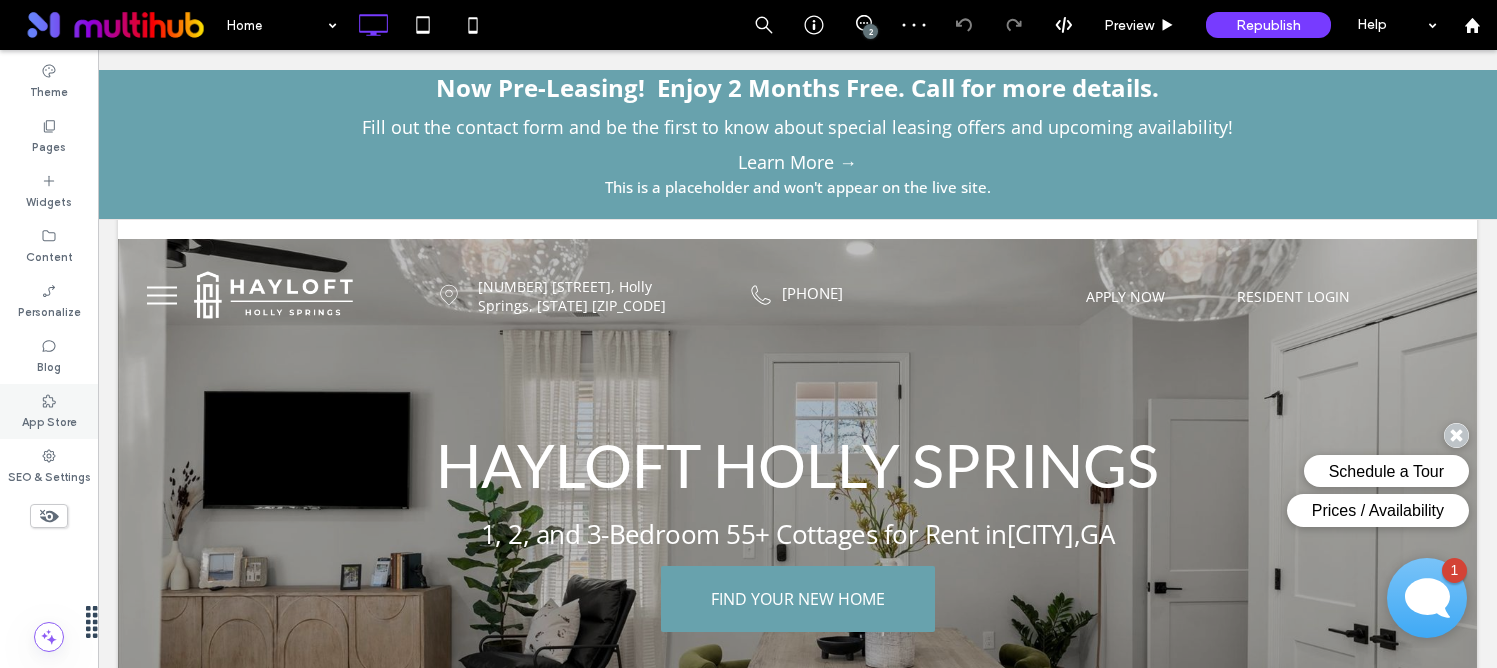 click on "App Store" at bounding box center (49, 420) 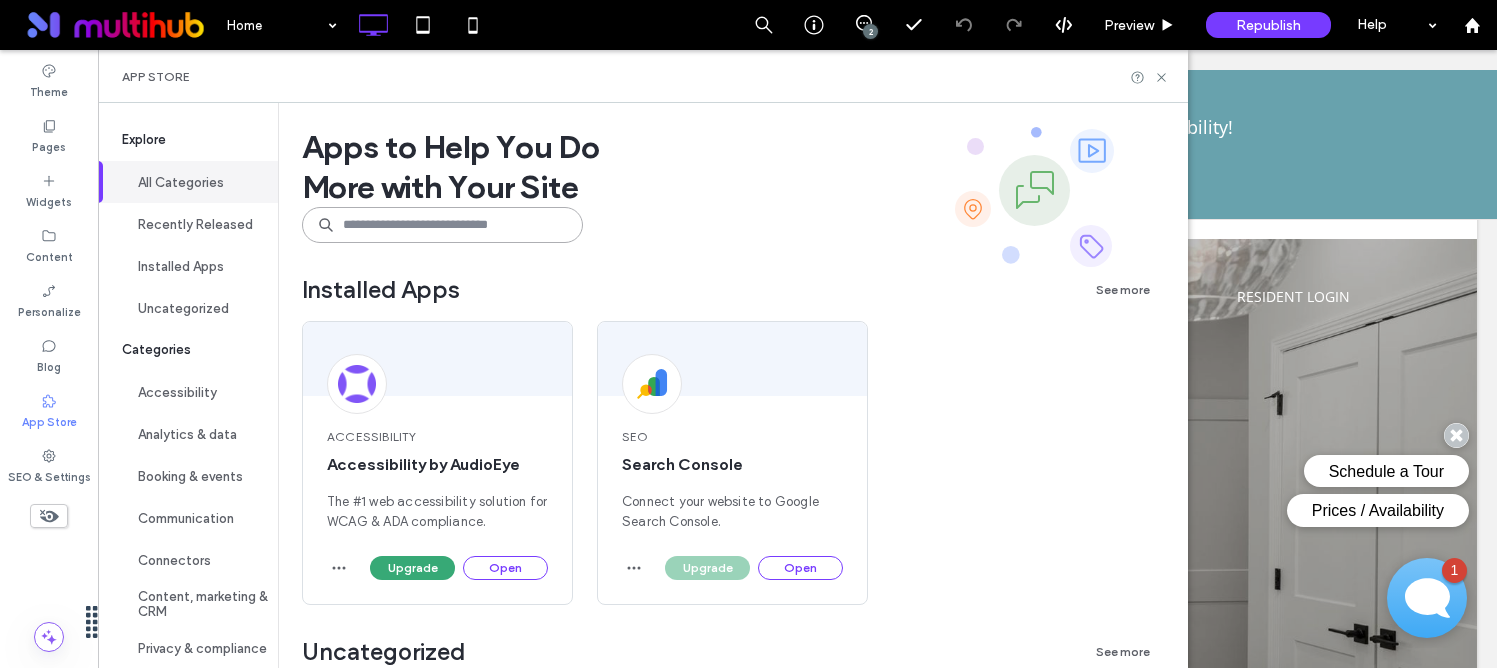 click at bounding box center (442, 225) 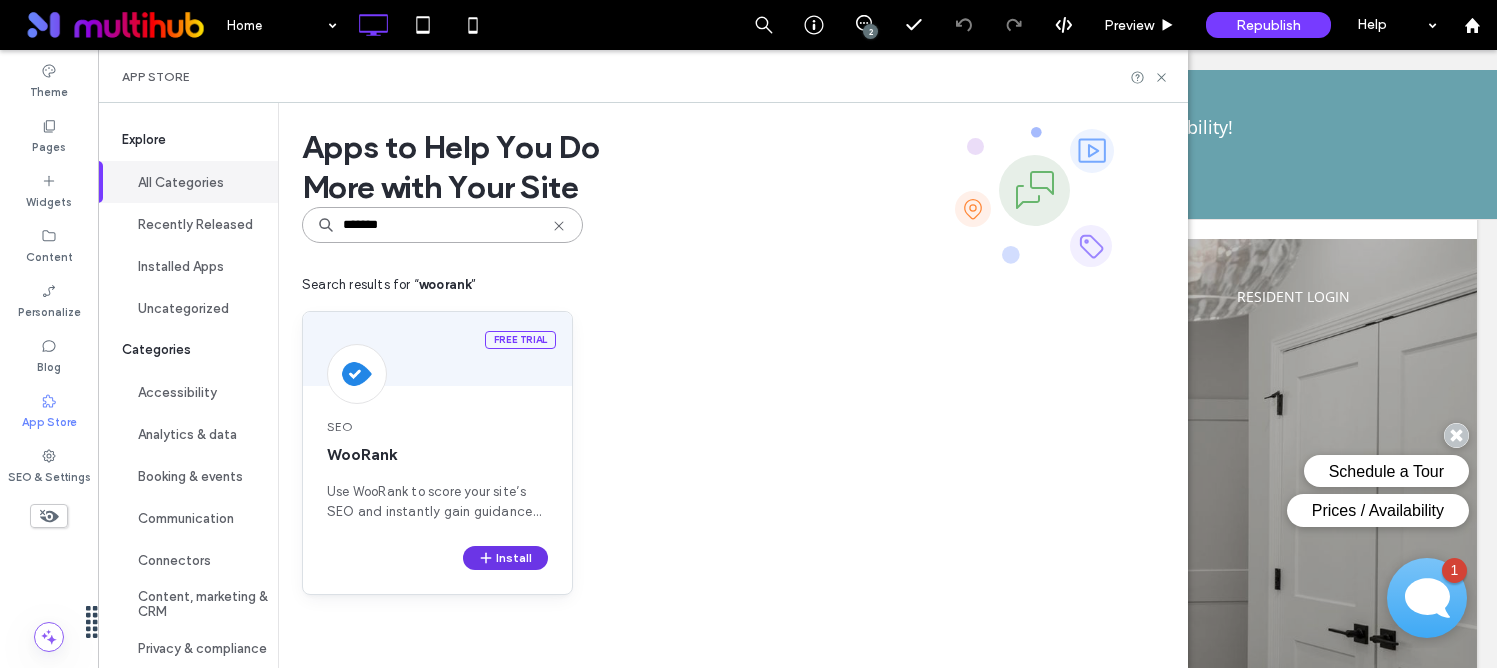 type on "*******" 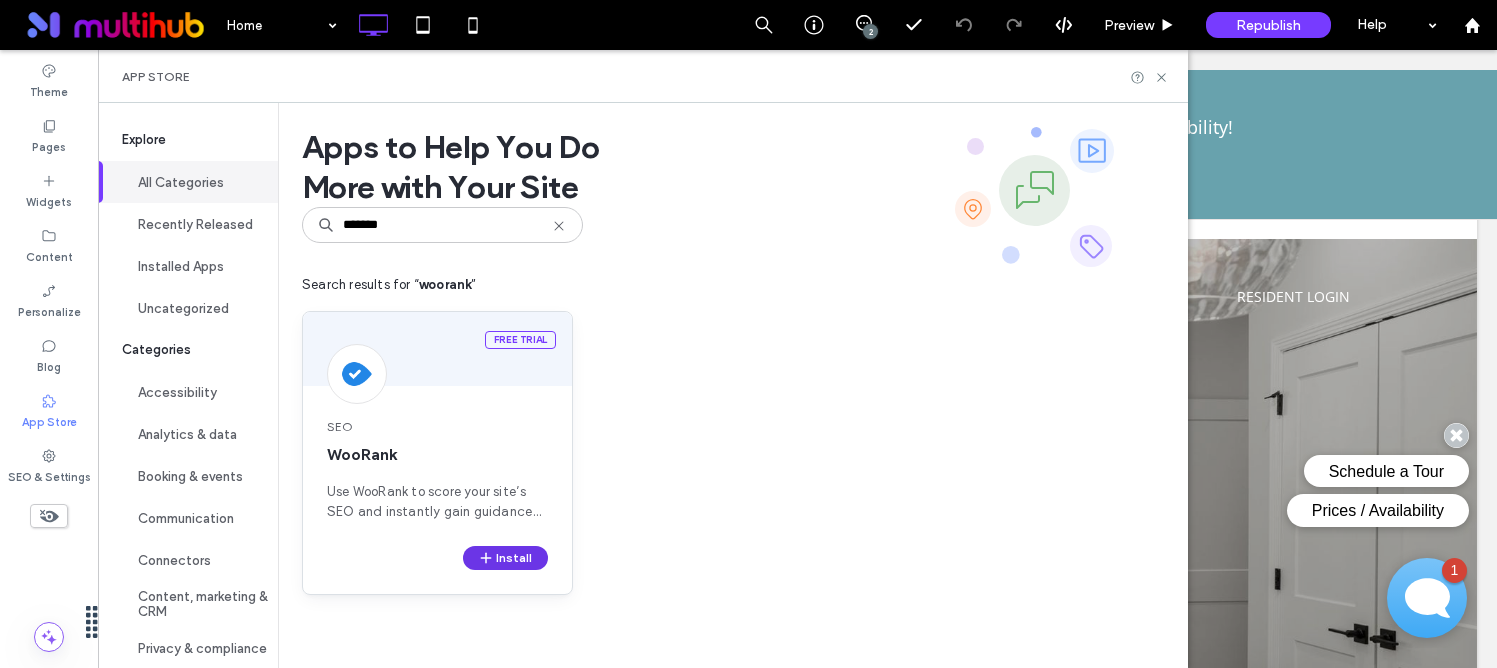 click 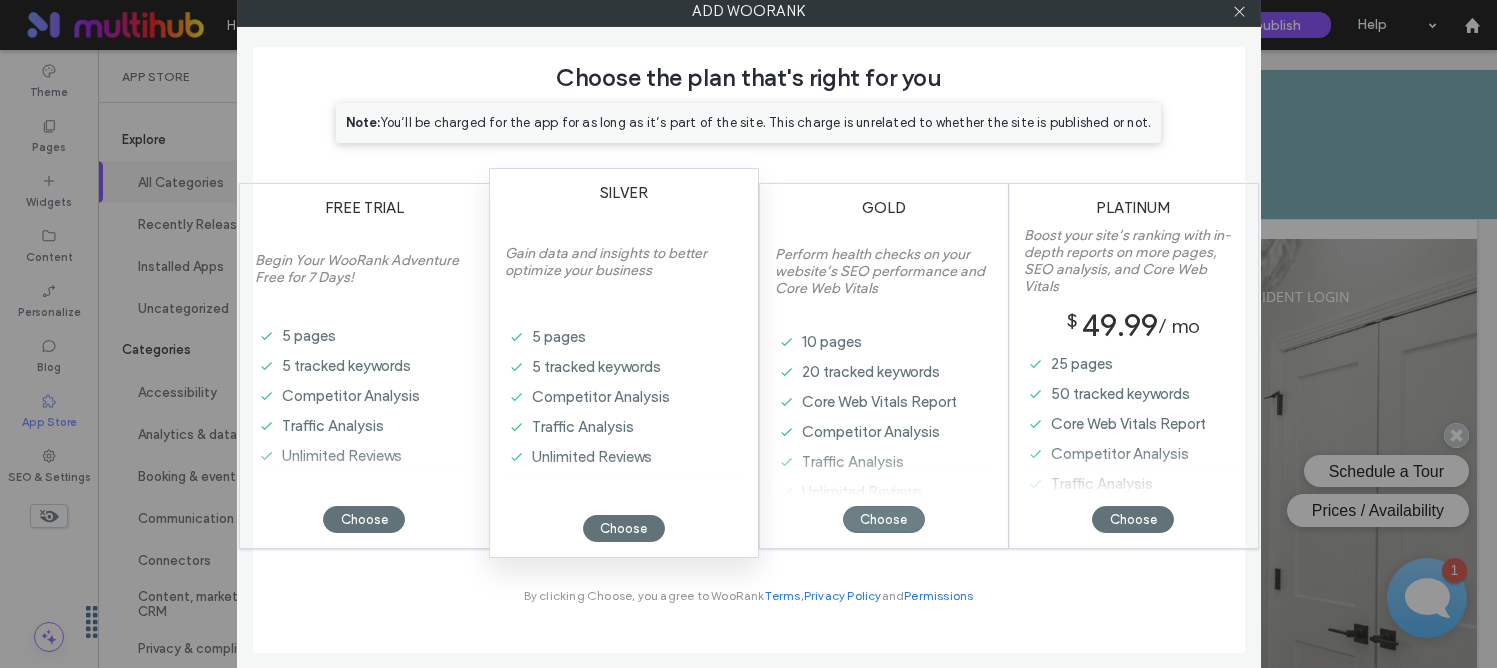 click on "Choose" at bounding box center [884, 519] 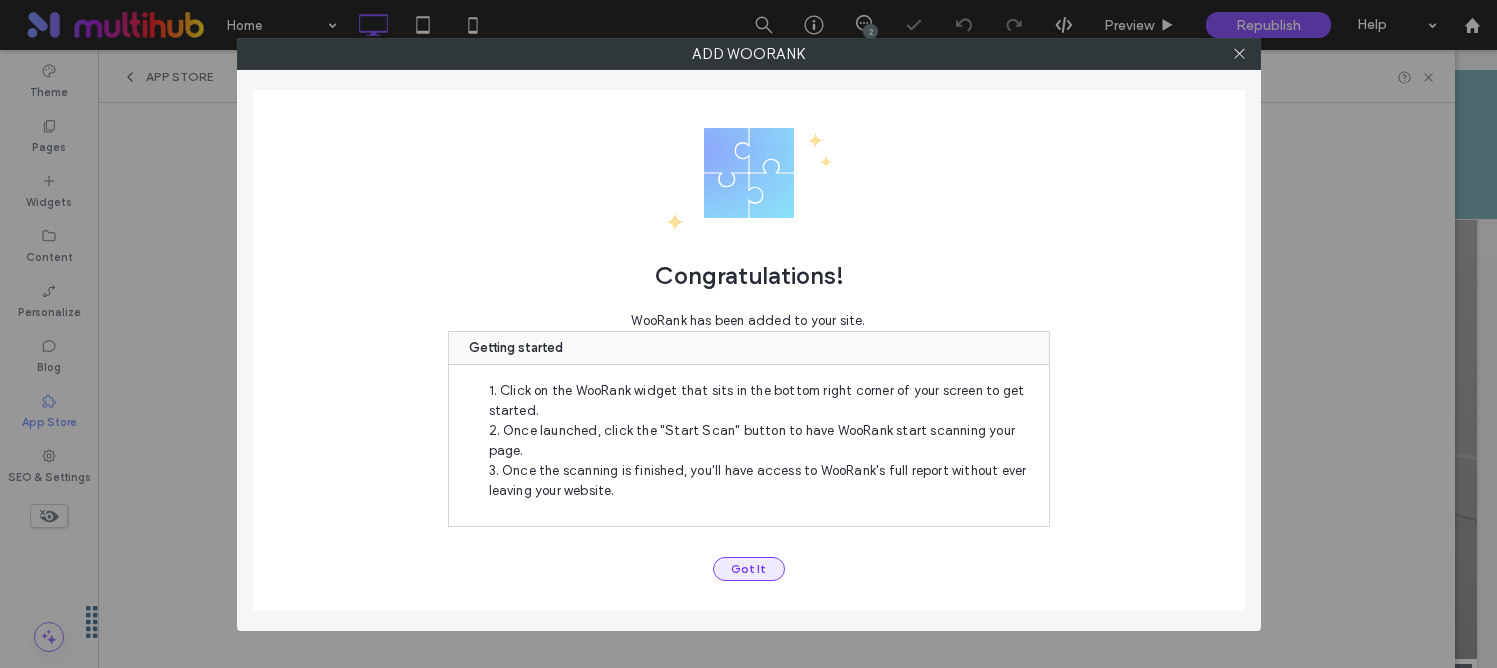 scroll, scrollTop: 0, scrollLeft: 0, axis: both 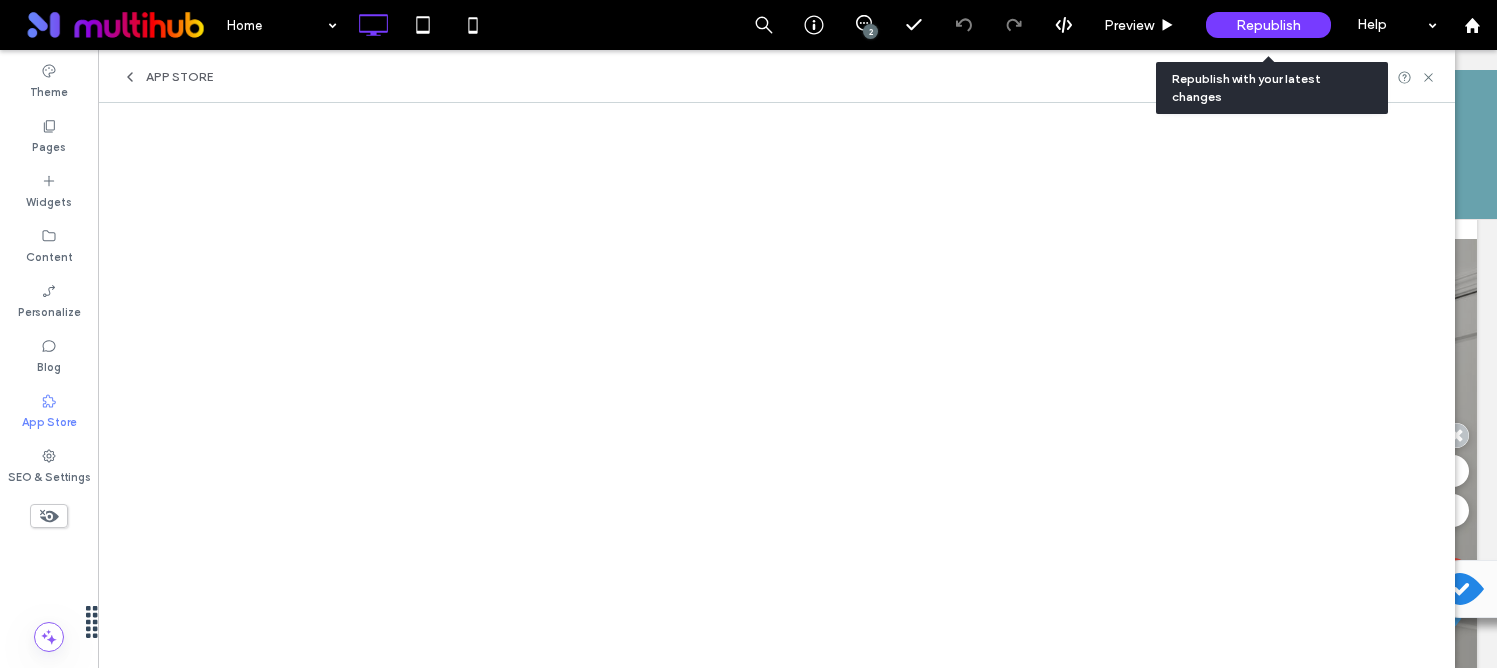 click on "Republish" at bounding box center (1268, 25) 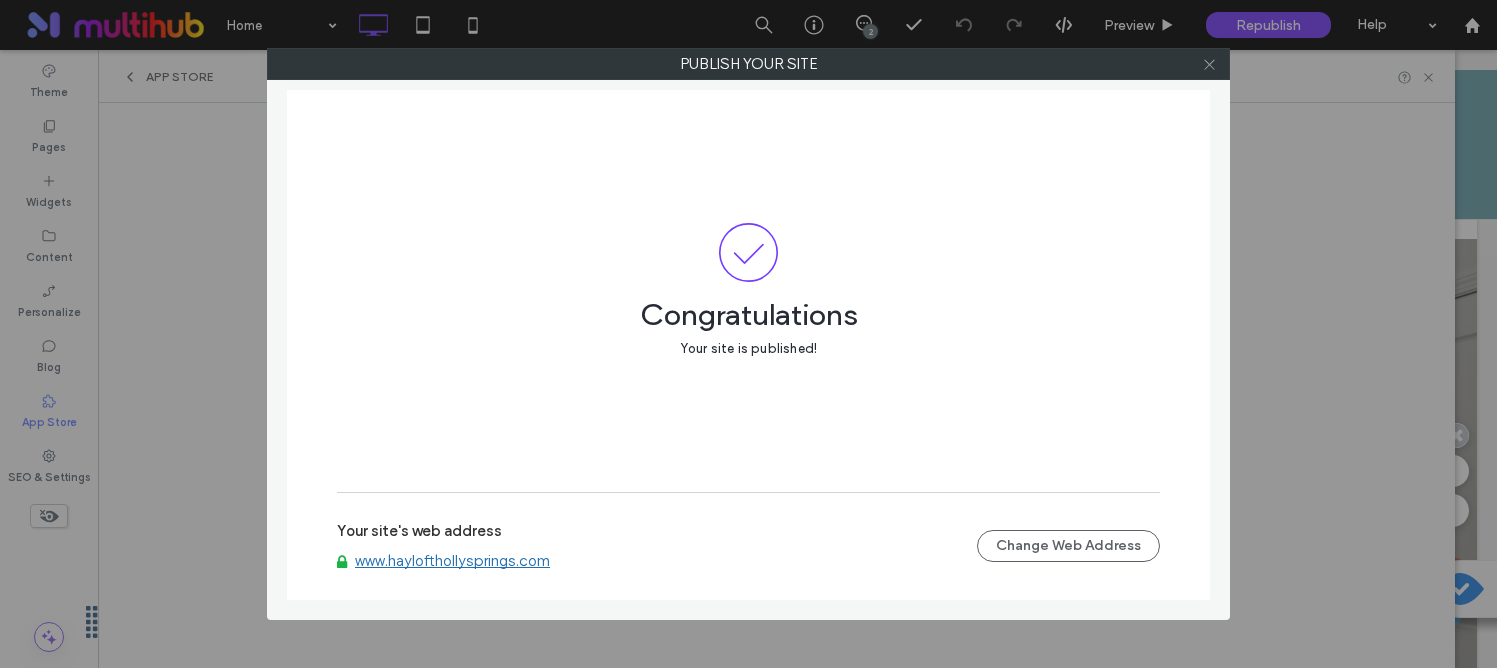 click 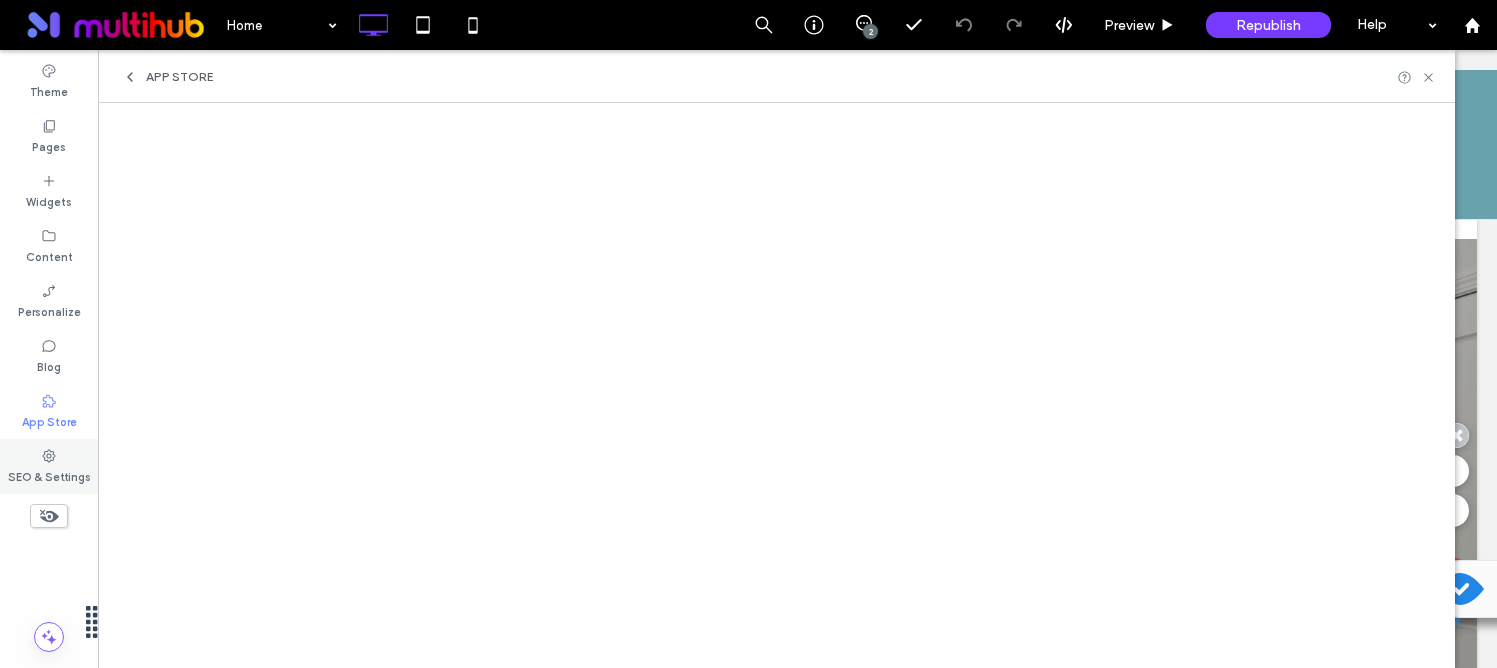 click on "SEO & Settings" at bounding box center (49, 466) 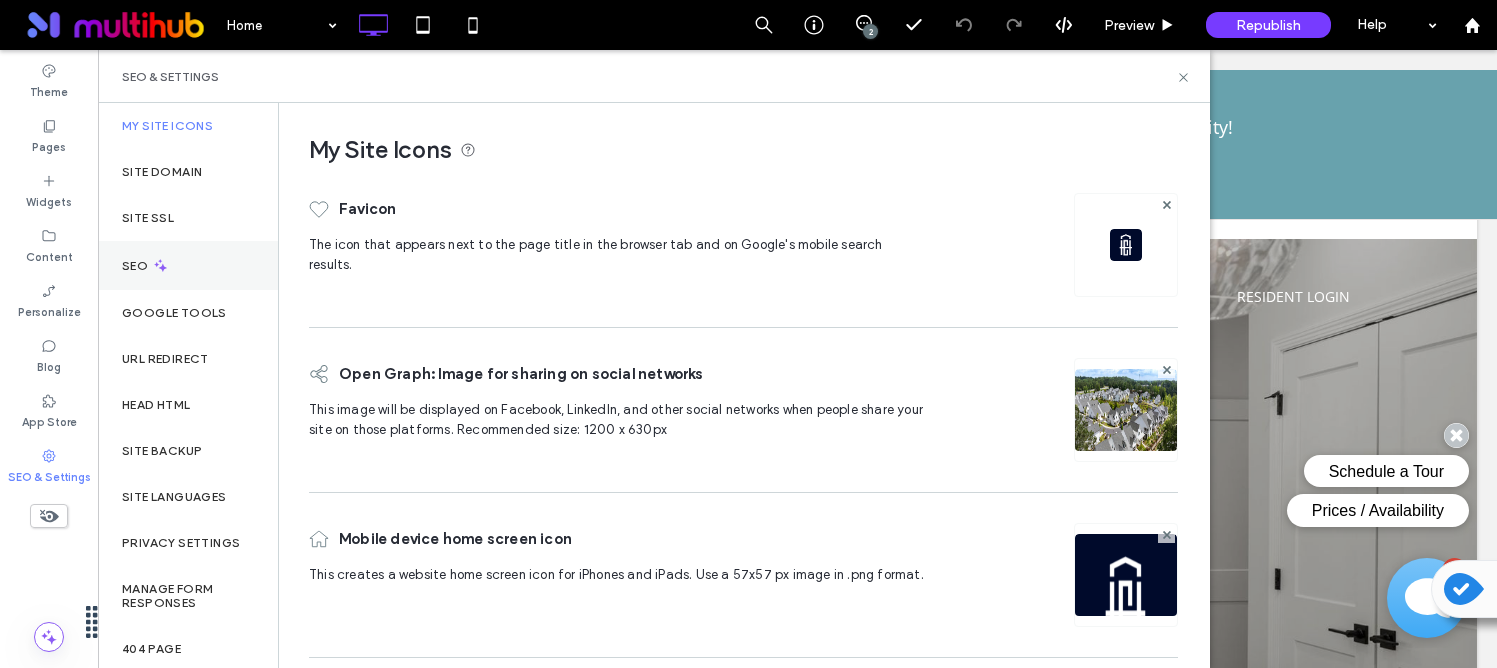click on "SEO" at bounding box center (188, 265) 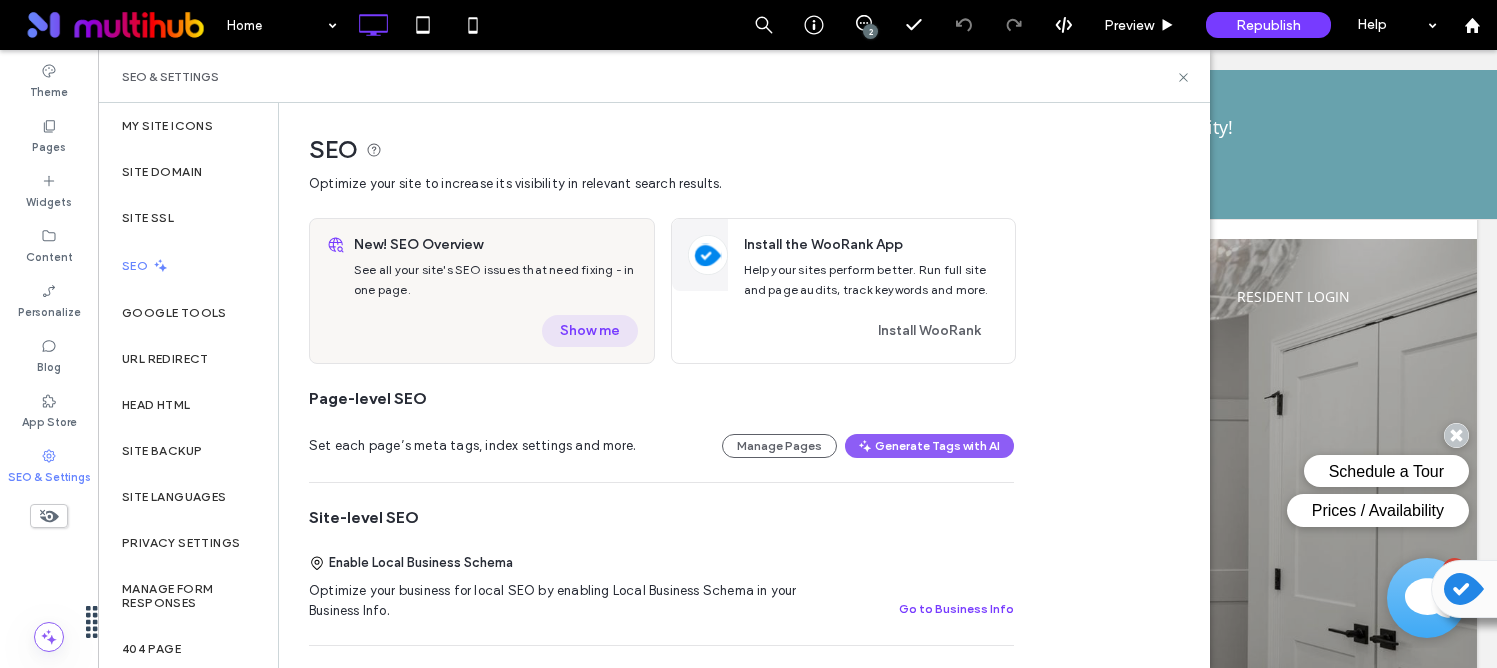 click on "Show me" at bounding box center [590, 331] 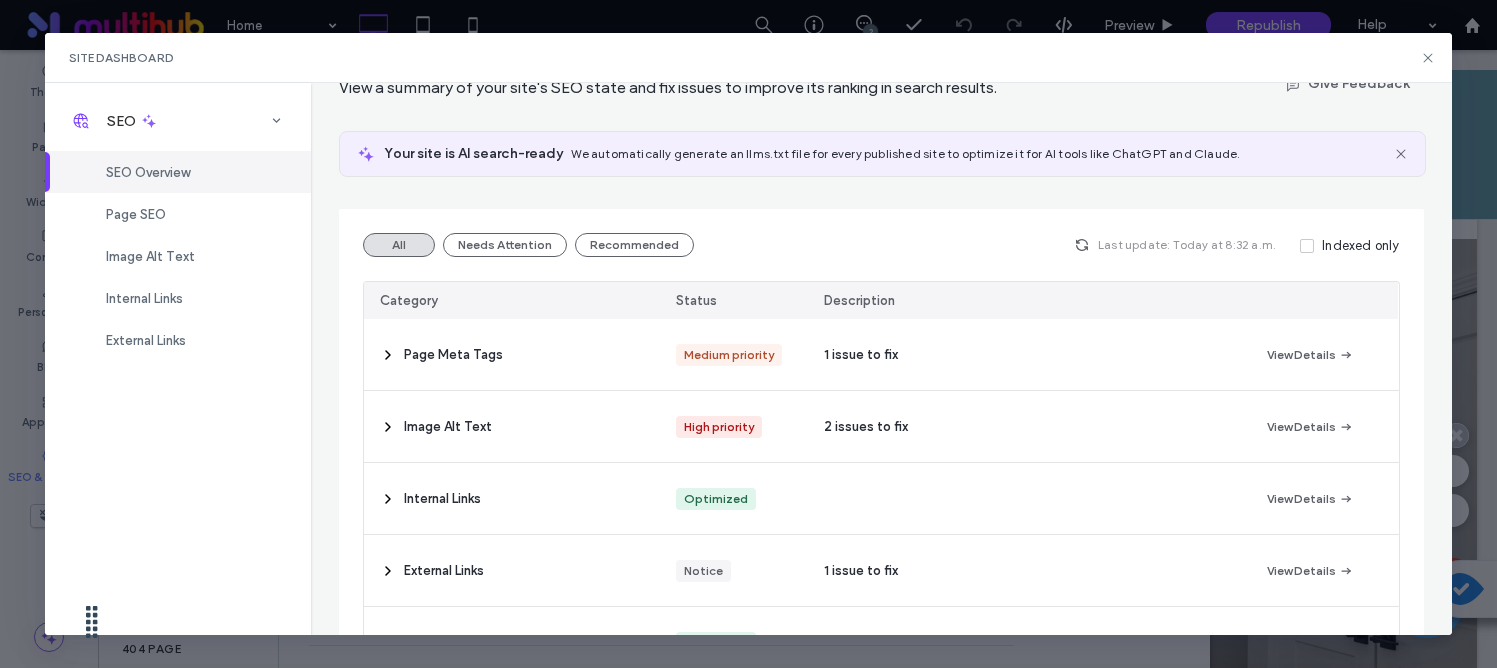 scroll, scrollTop: 97, scrollLeft: 0, axis: vertical 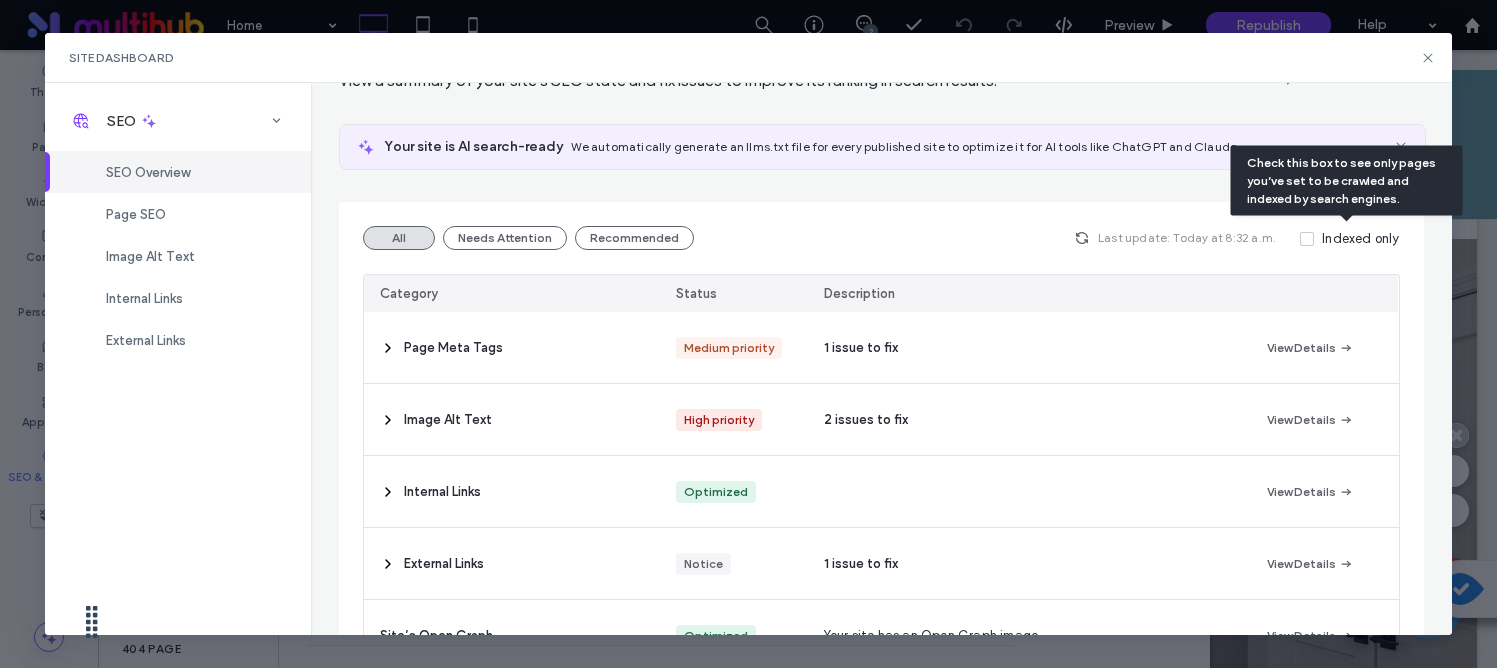 click 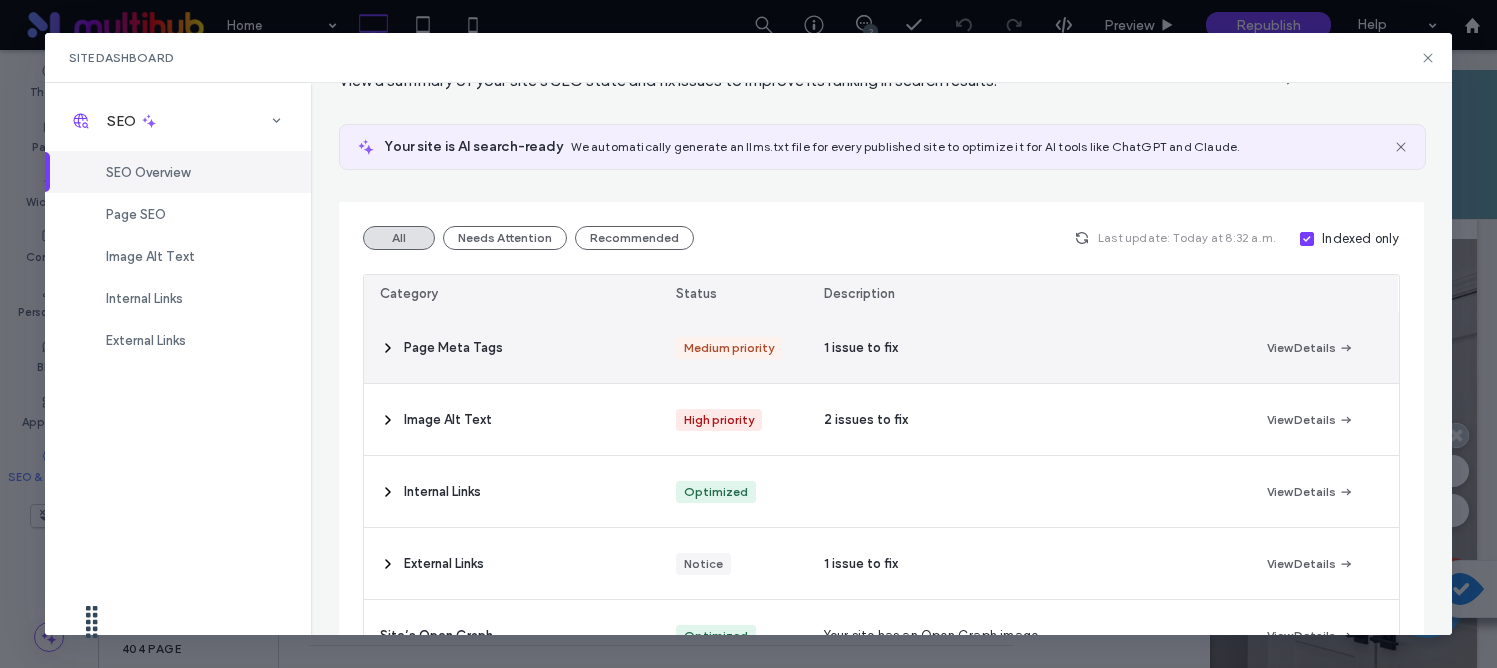 click on "Page Meta Tags" at bounding box center (511, 347) 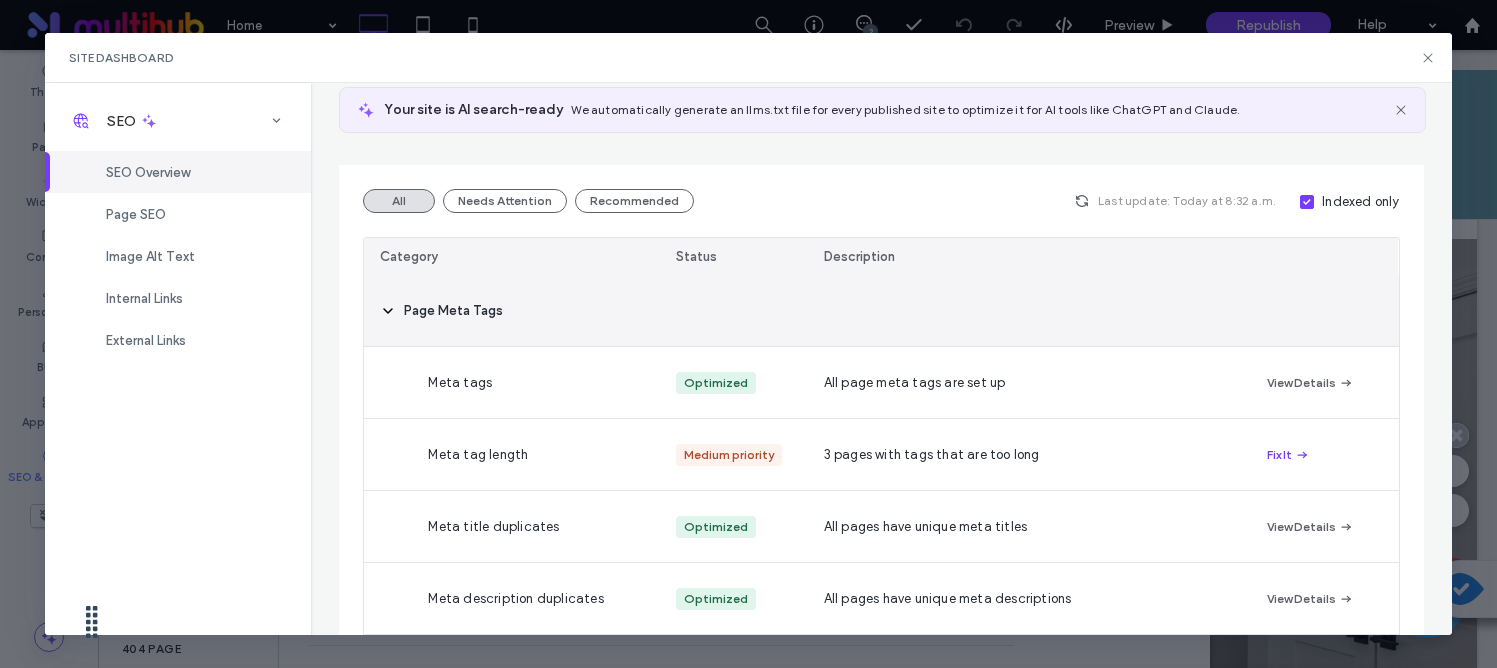 scroll, scrollTop: 137, scrollLeft: 0, axis: vertical 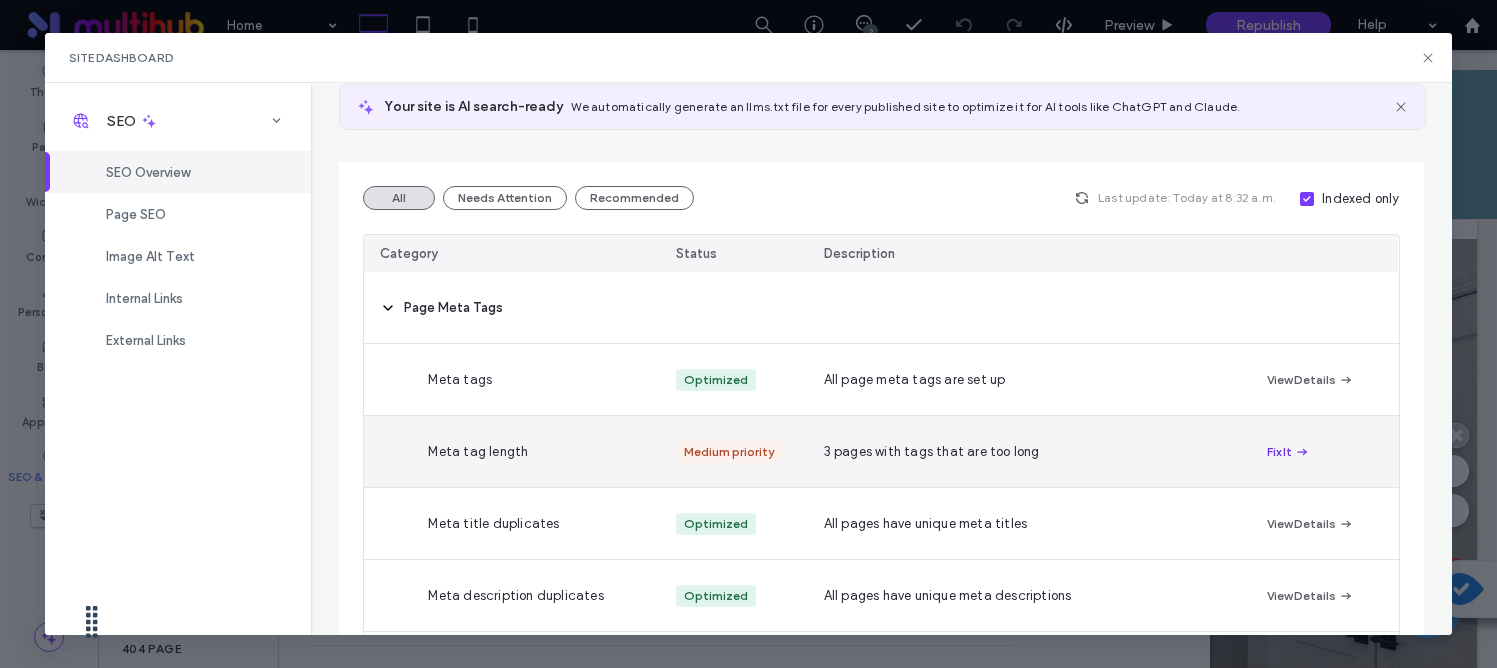 click at bounding box center (1301, 452) 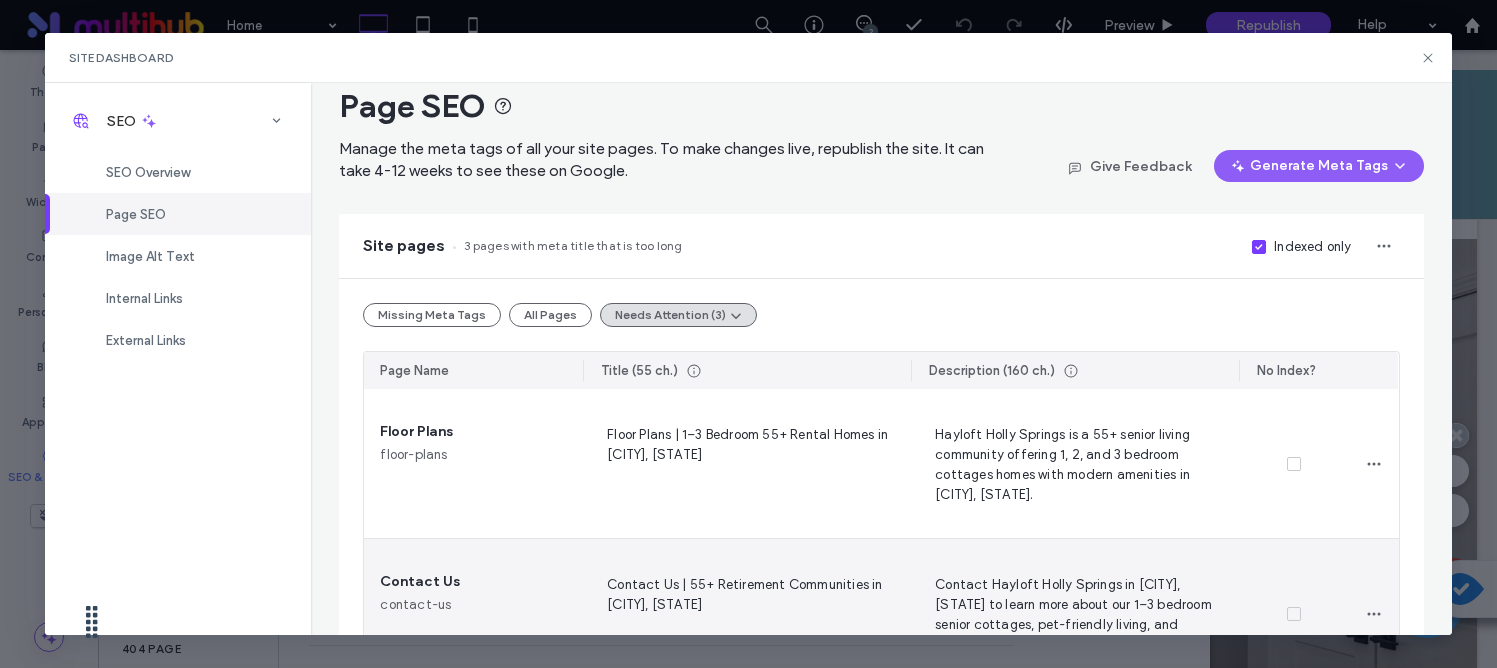 scroll, scrollTop: 0, scrollLeft: 0, axis: both 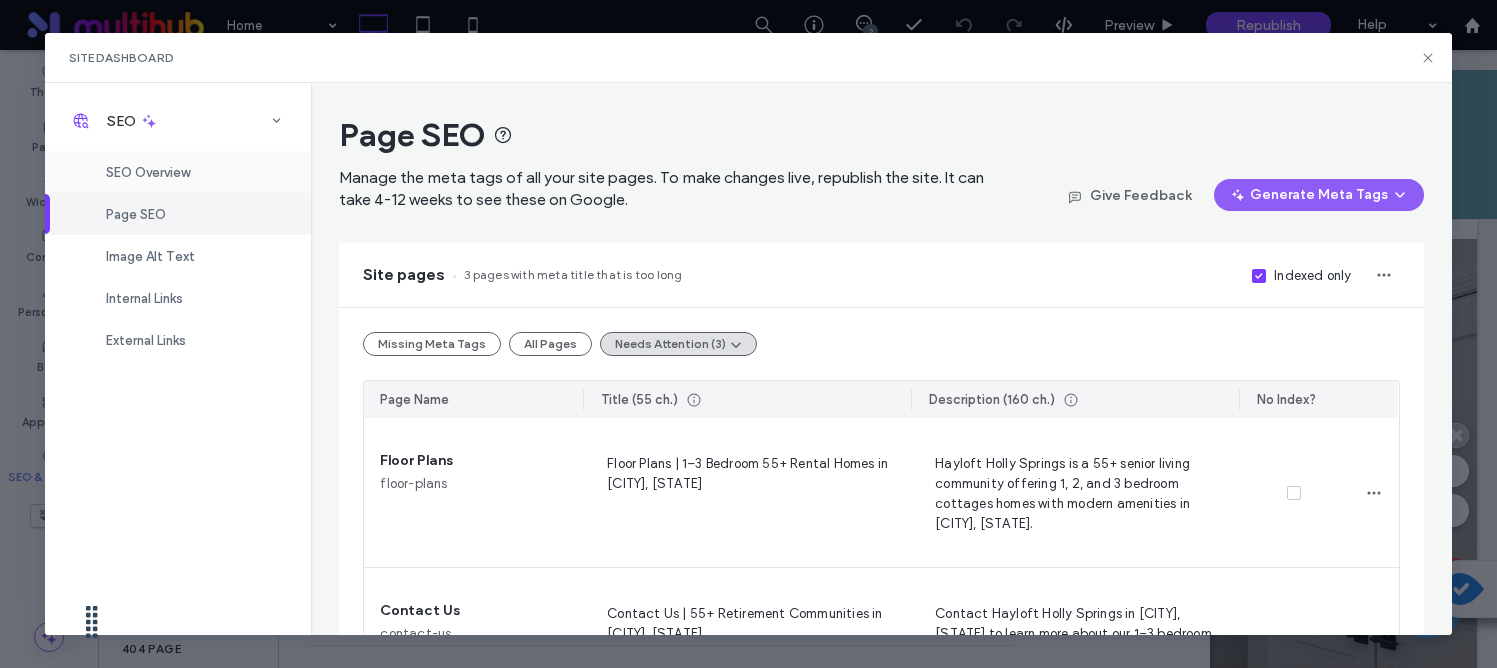 click on "SEO Overview" at bounding box center [148, 172] 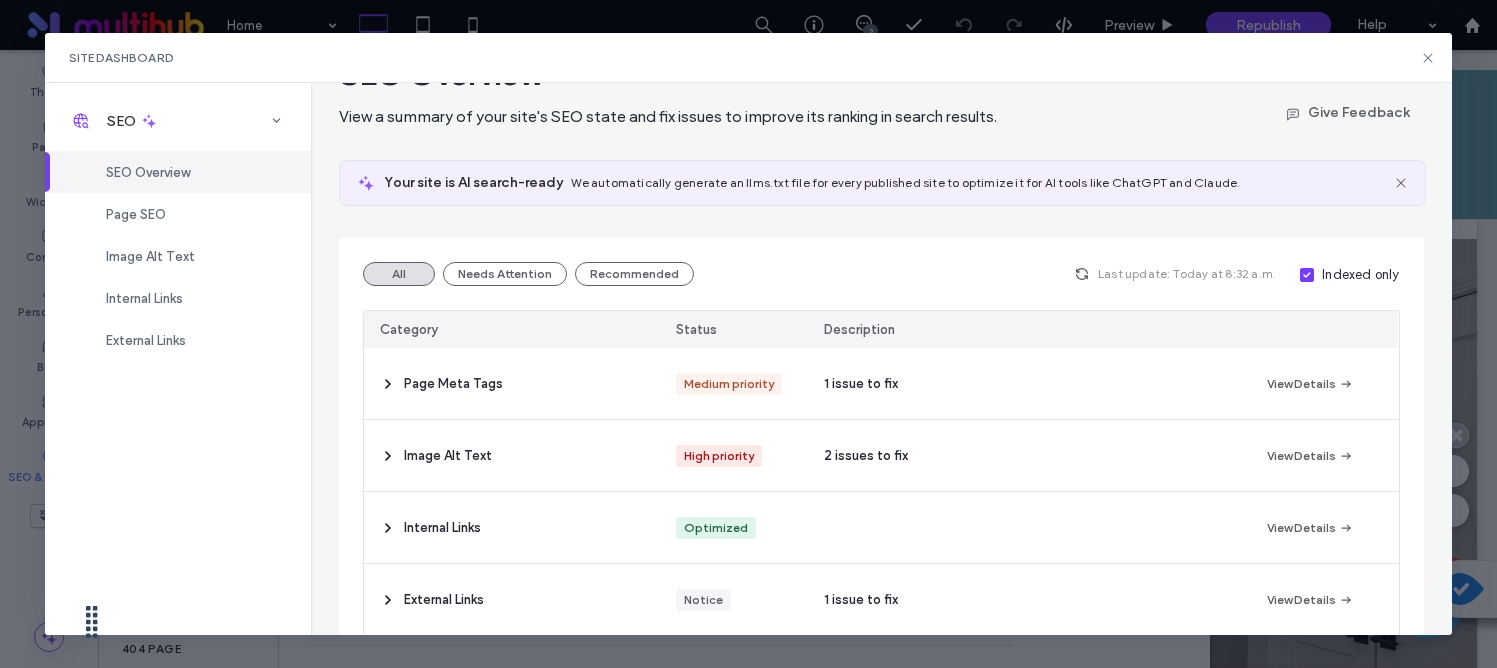 scroll, scrollTop: 68, scrollLeft: 0, axis: vertical 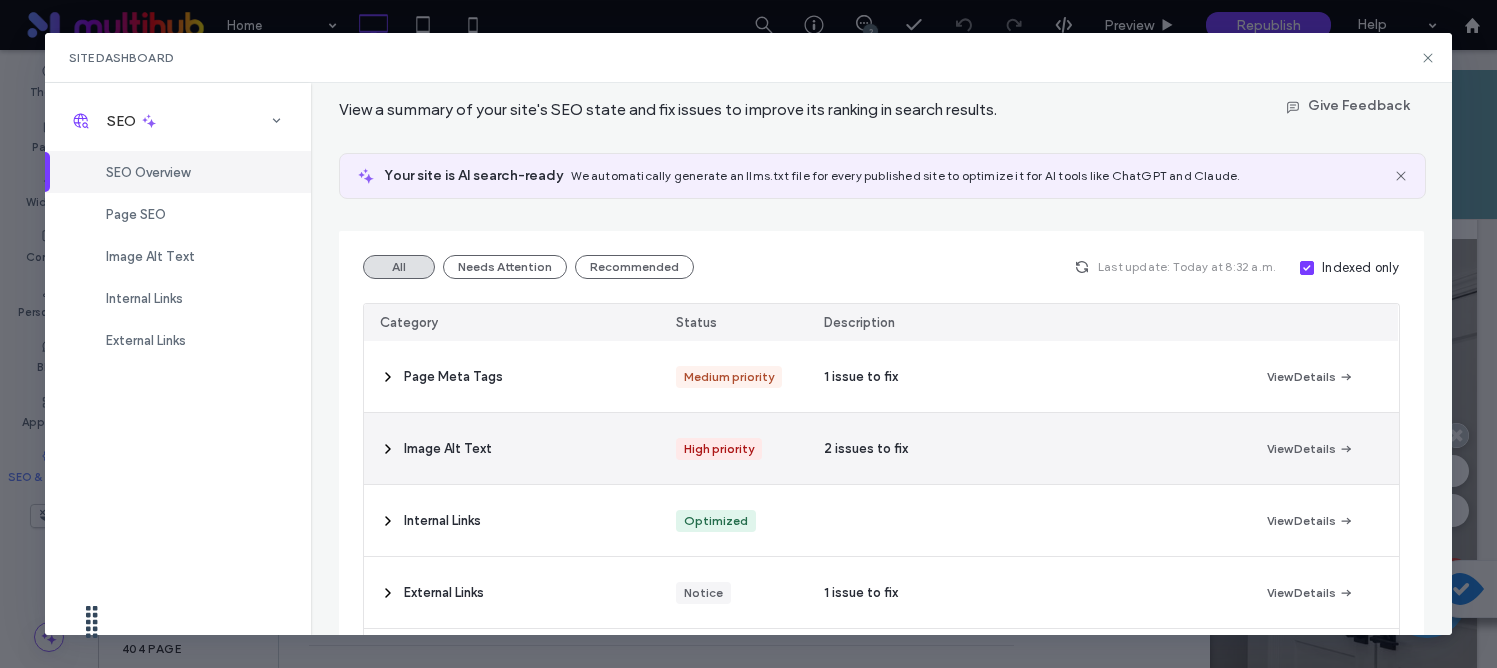 click on "Image Alt Text" at bounding box center [511, 448] 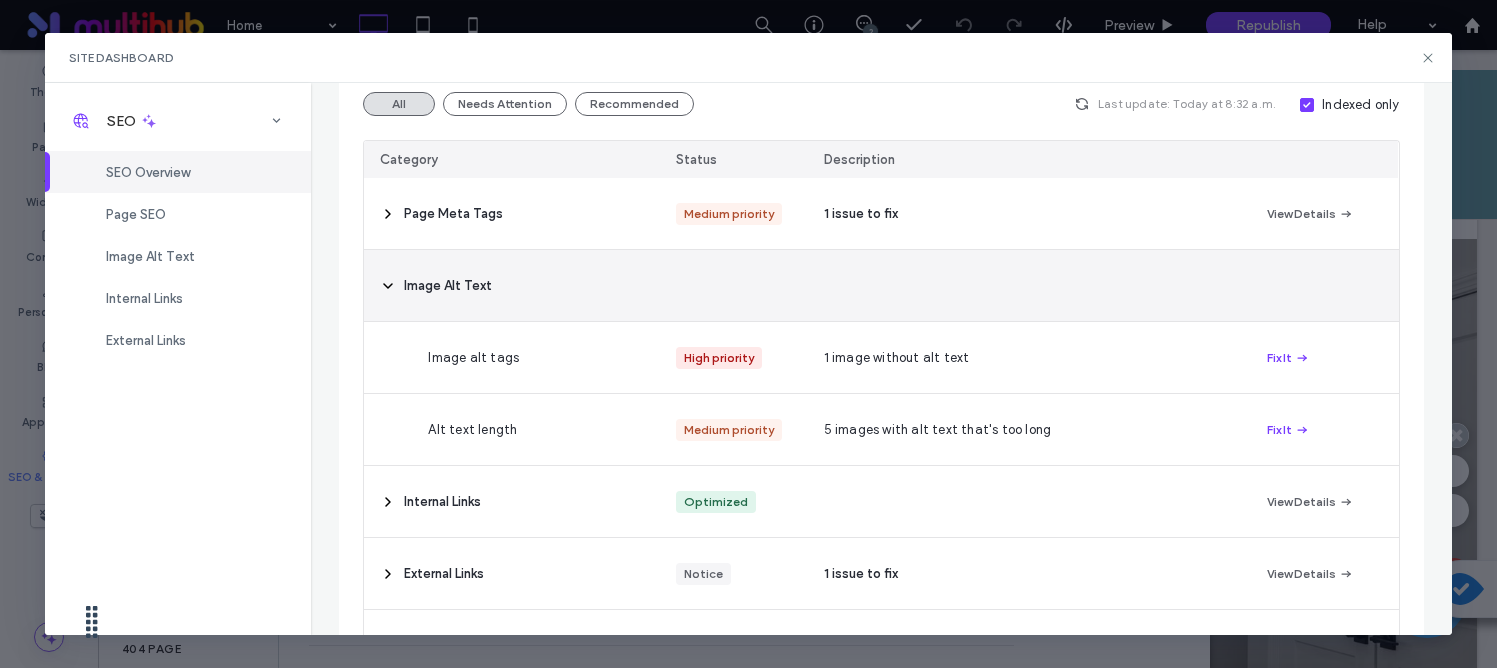 scroll, scrollTop: 295, scrollLeft: 0, axis: vertical 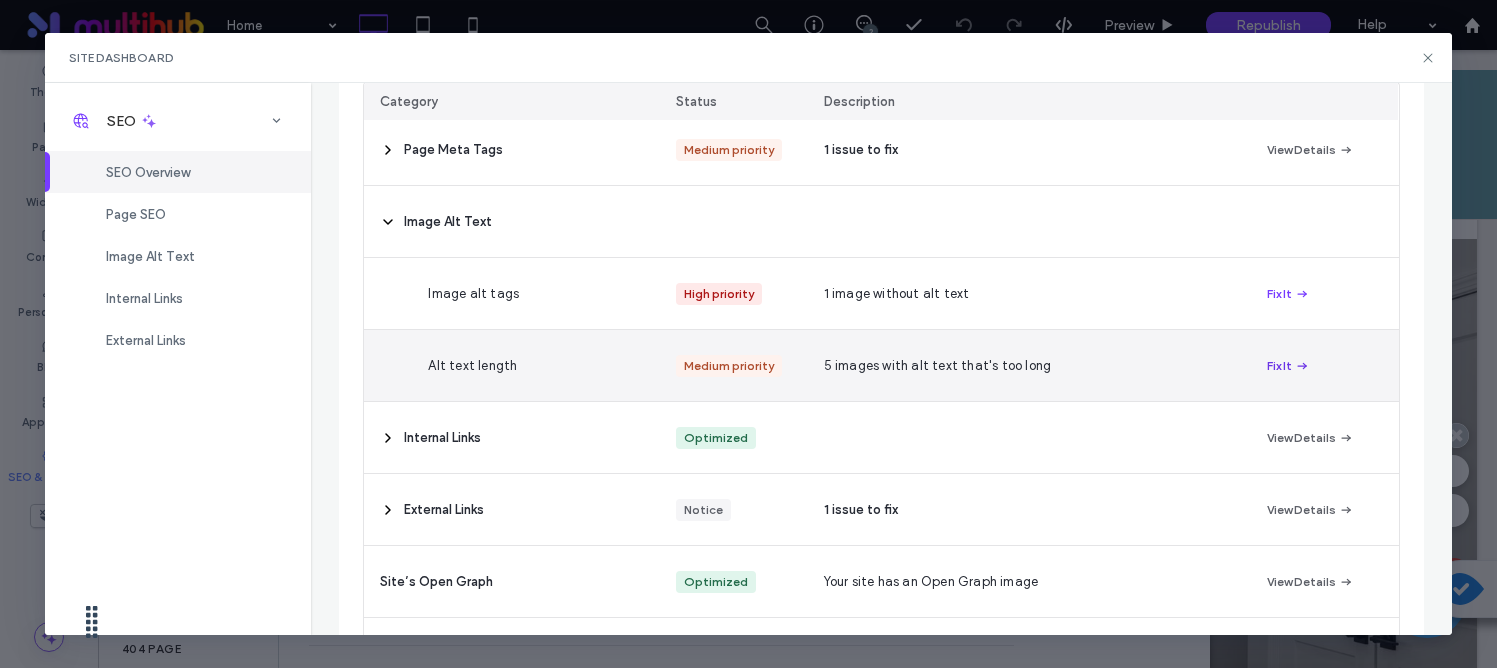 click on "Fix It" at bounding box center [1288, 366] 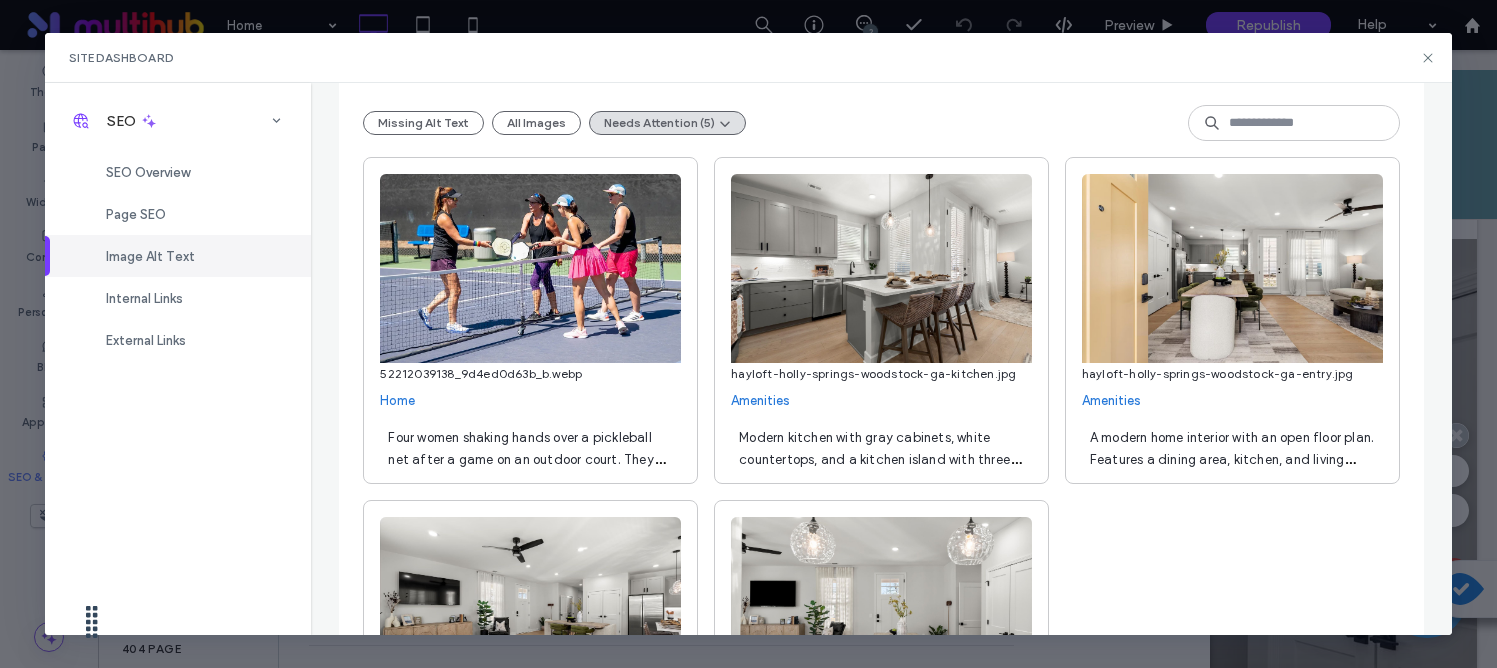 scroll, scrollTop: 358, scrollLeft: 0, axis: vertical 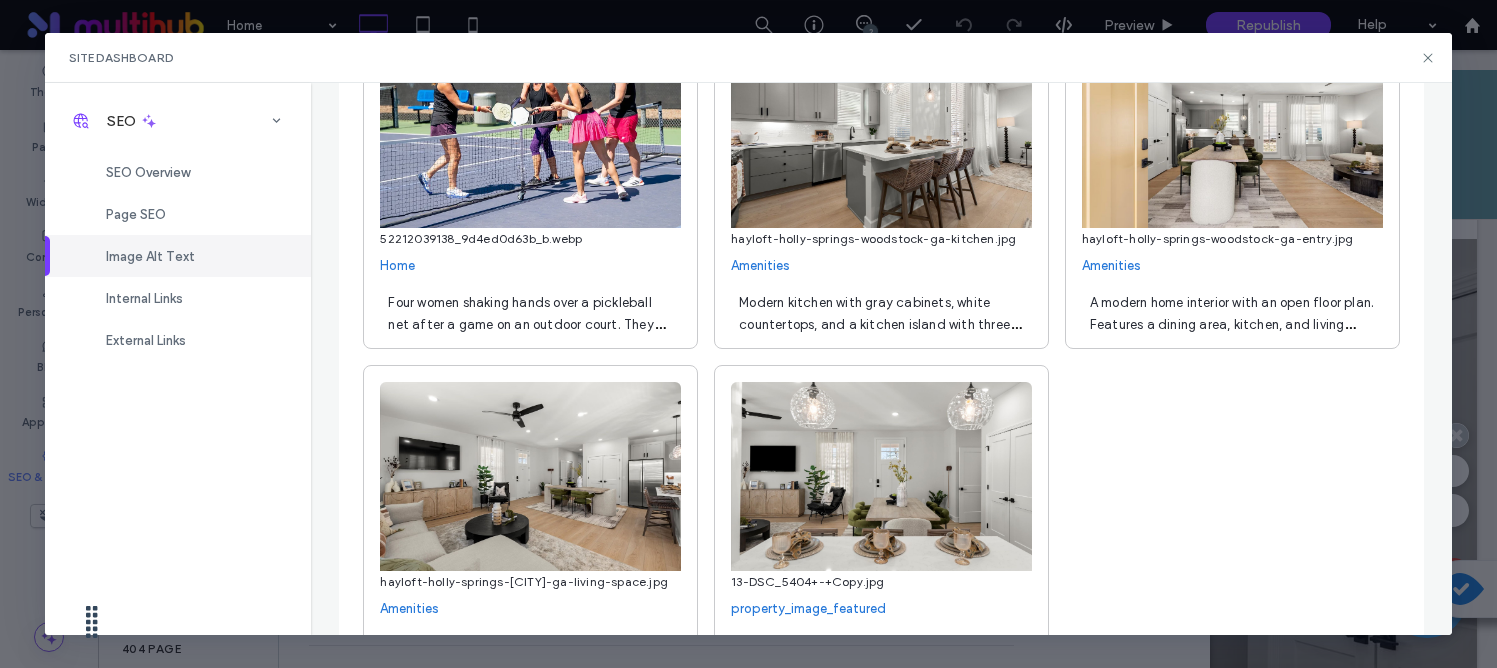 click on "Four women shaking hands over a pickleball net after a game on an outdoor court. They wear athletic attire, and some have hats." at bounding box center (526, 324) 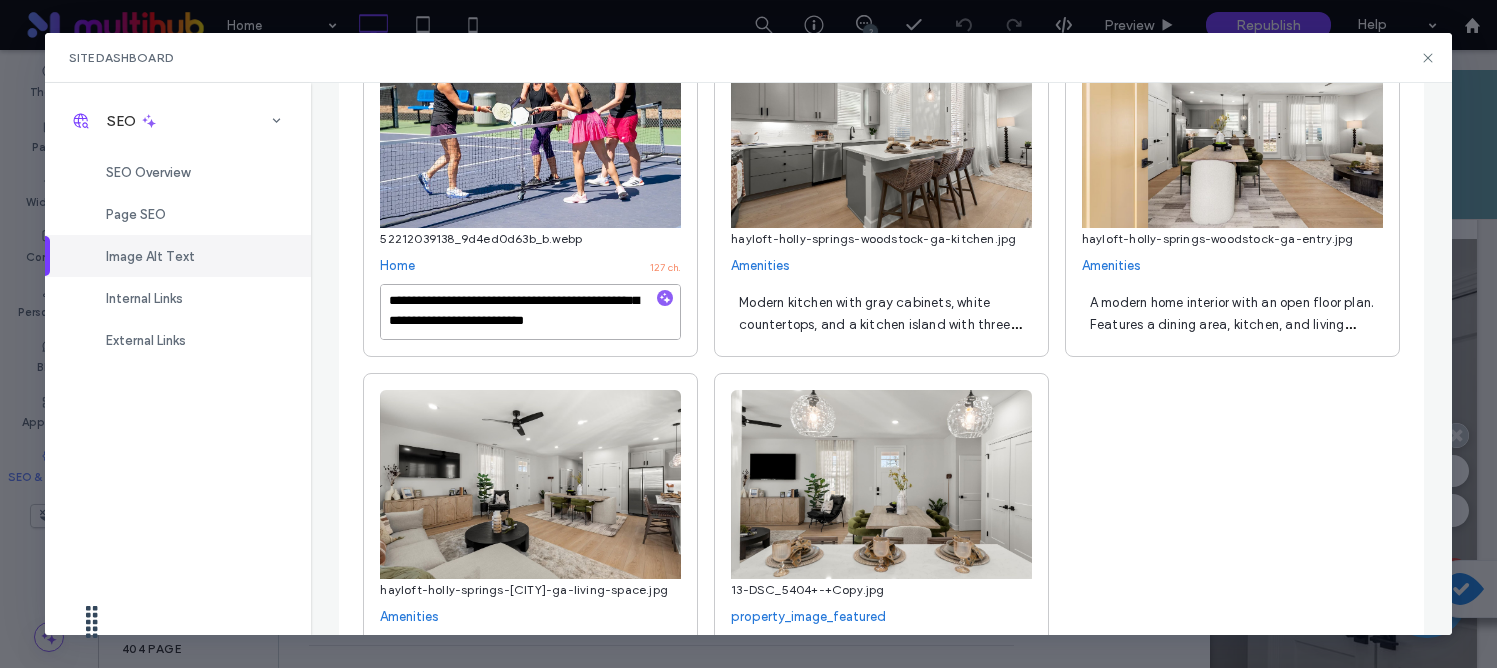 scroll, scrollTop: 31, scrollLeft: 0, axis: vertical 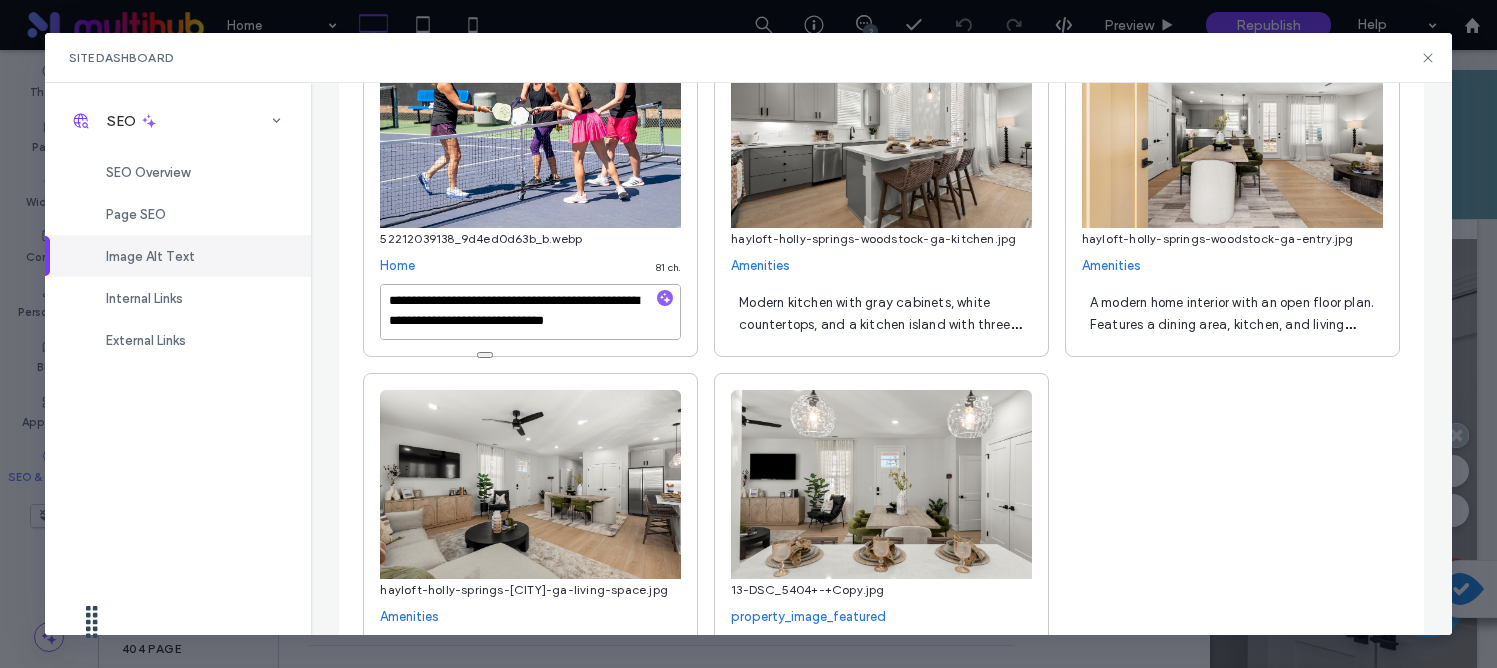 type on "**********" 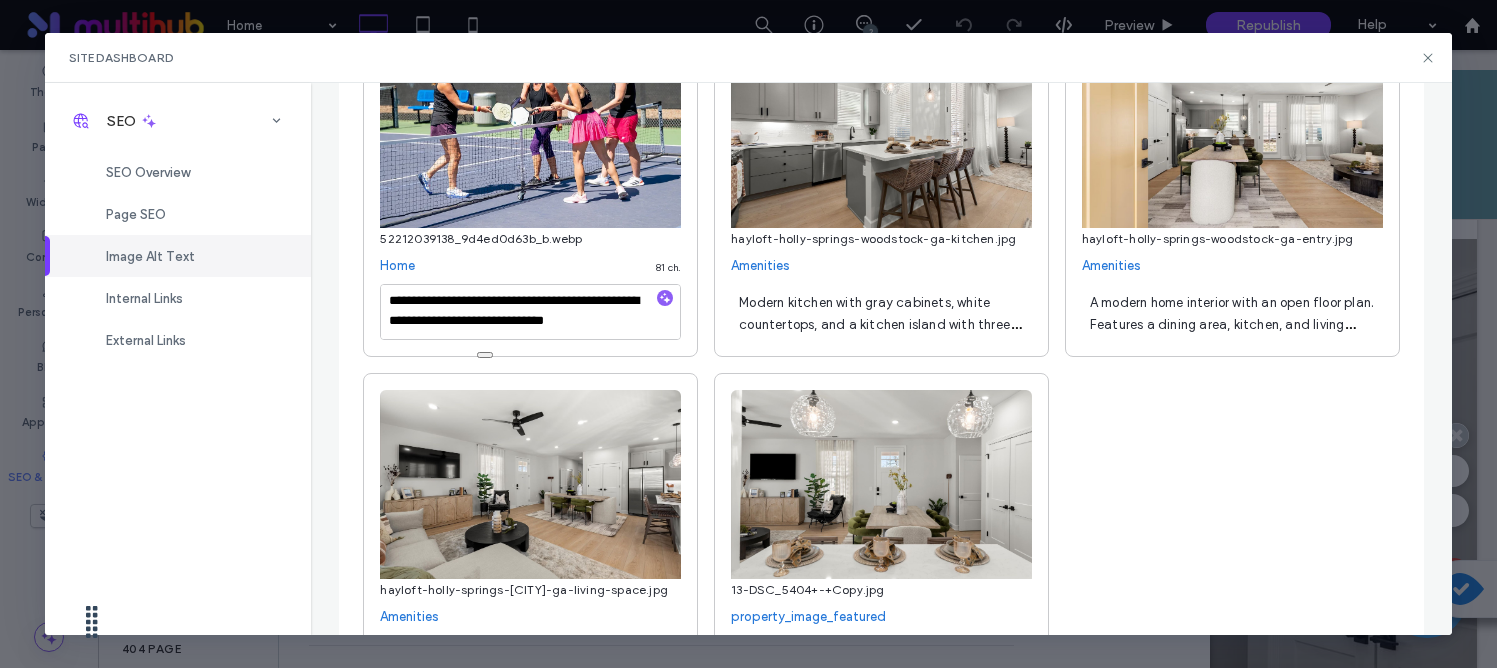 click on "Modern kitchen with gray cabinets, white countertops, and a kitchen island with three bar stools. Sunlight streams through the windows." at bounding box center [881, 312] 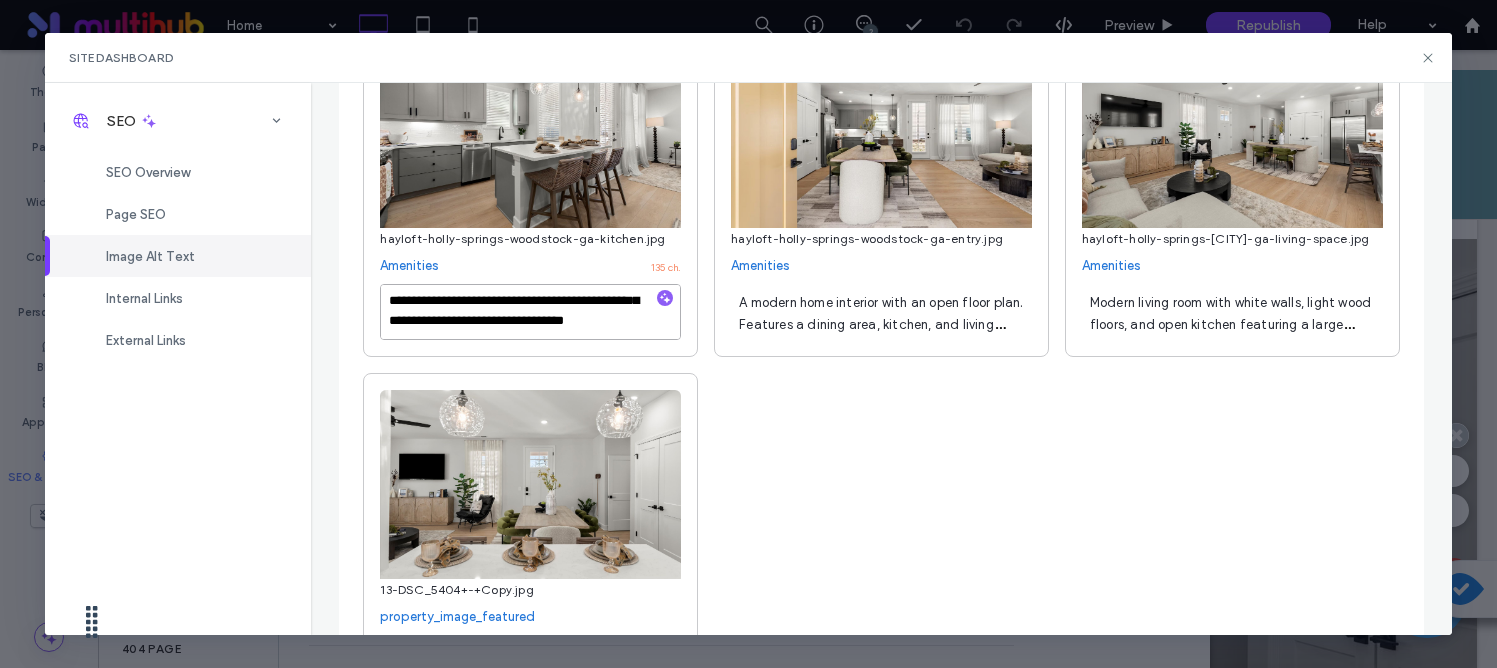 scroll, scrollTop: 34, scrollLeft: 0, axis: vertical 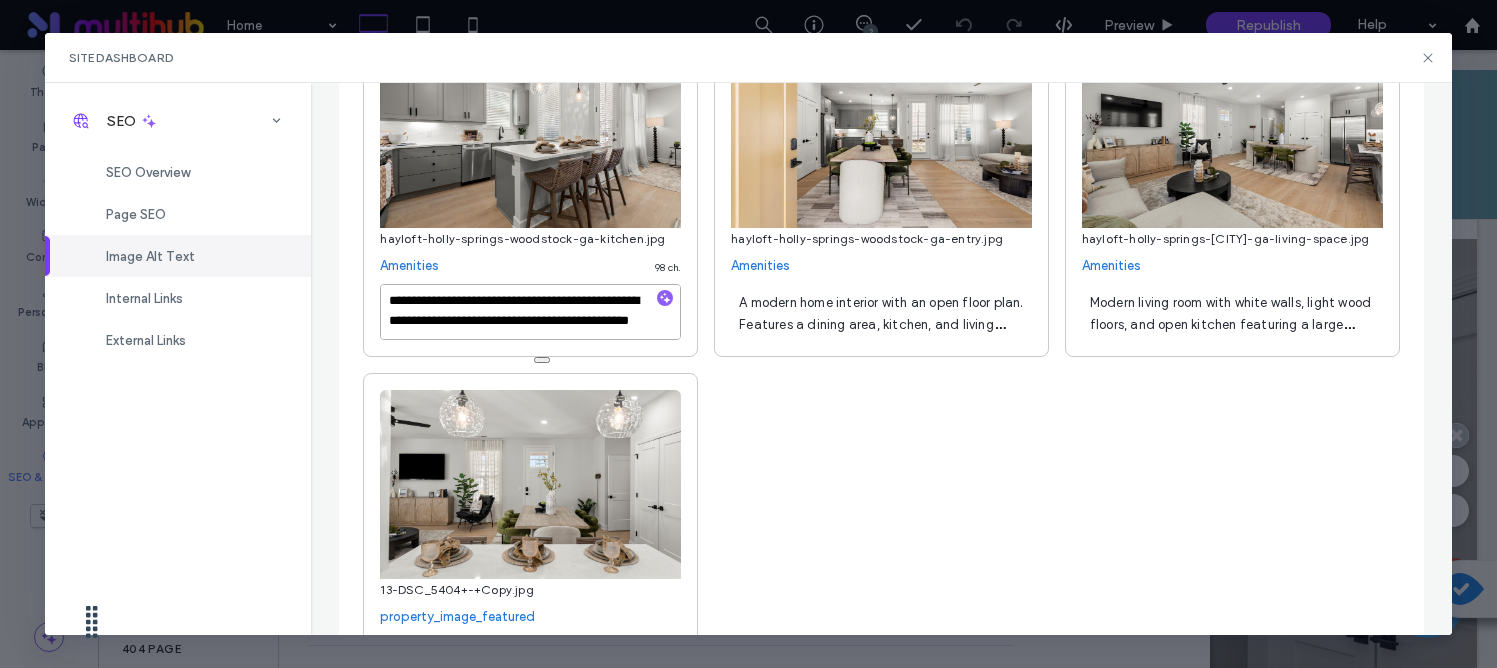 type on "**********" 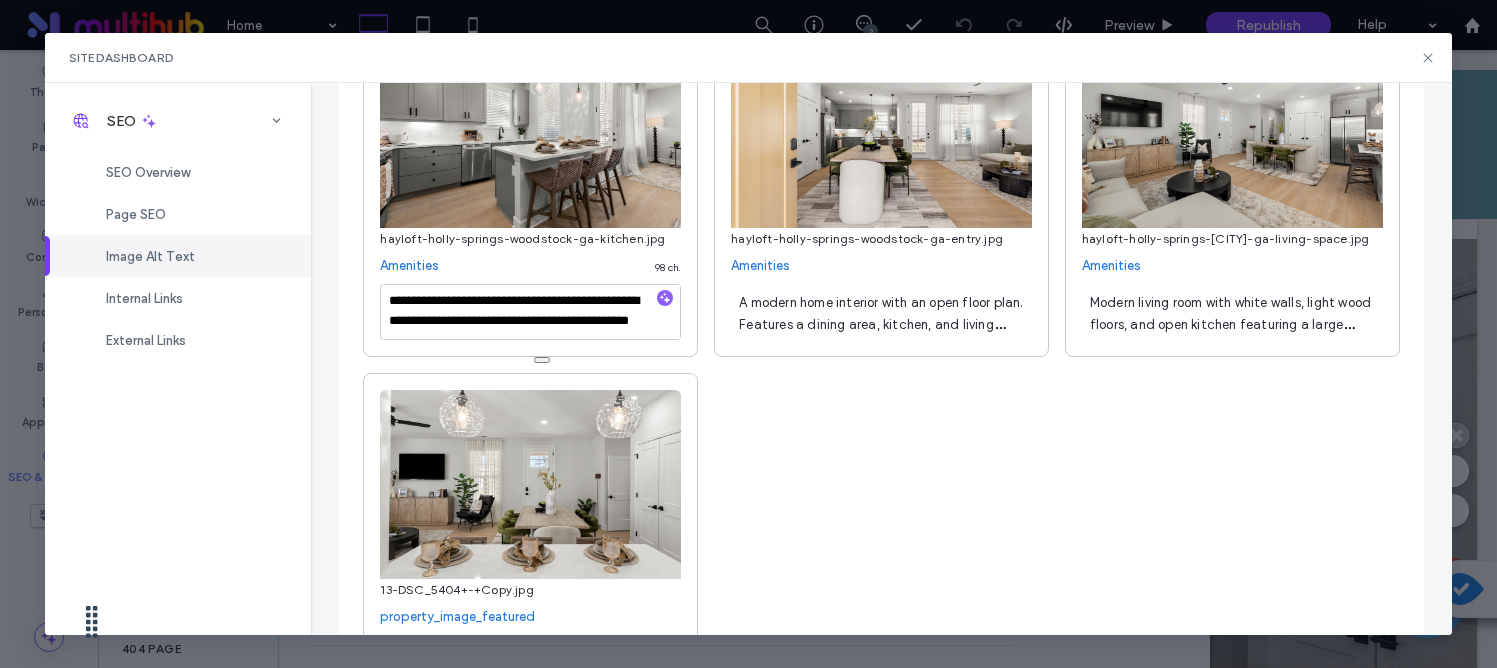 click on "A modern home interior with an open floor plan. Features a dining area, kitchen, and living room with wood floors and neutral tones." at bounding box center [881, 324] 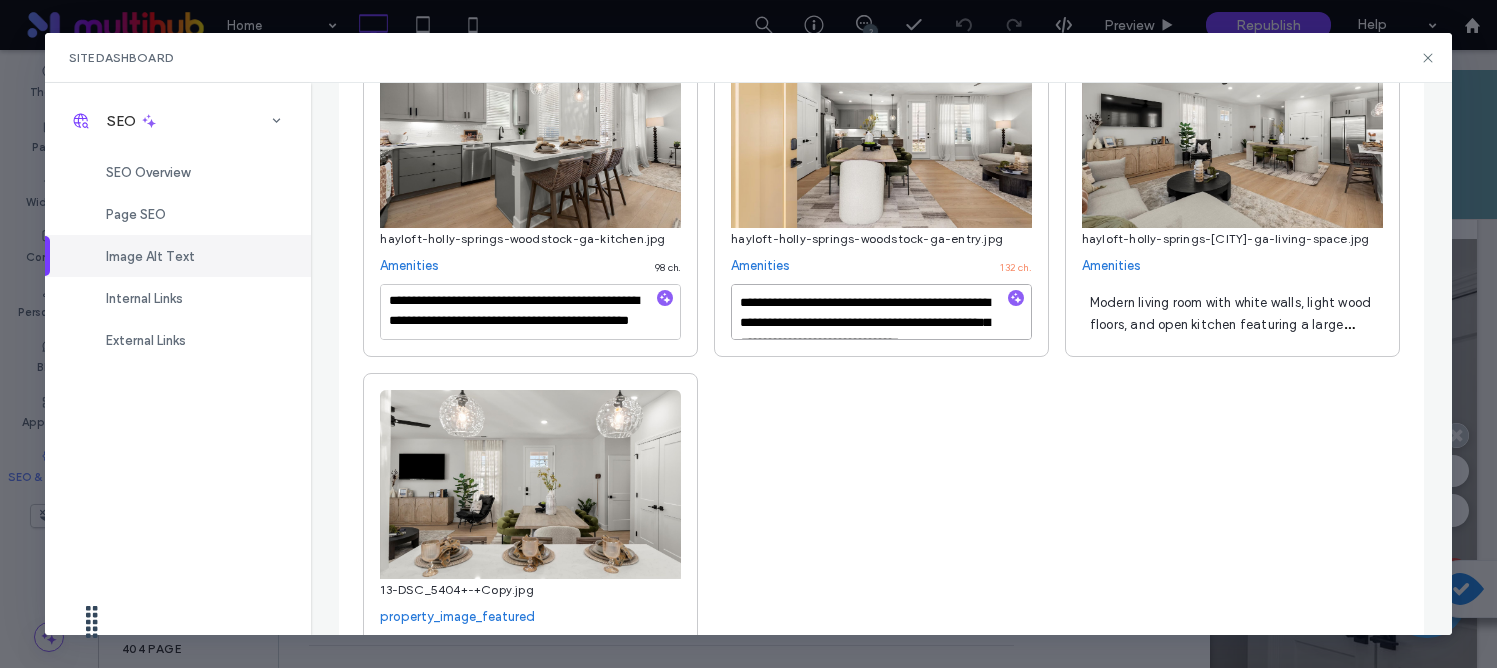scroll, scrollTop: 105, scrollLeft: 0, axis: vertical 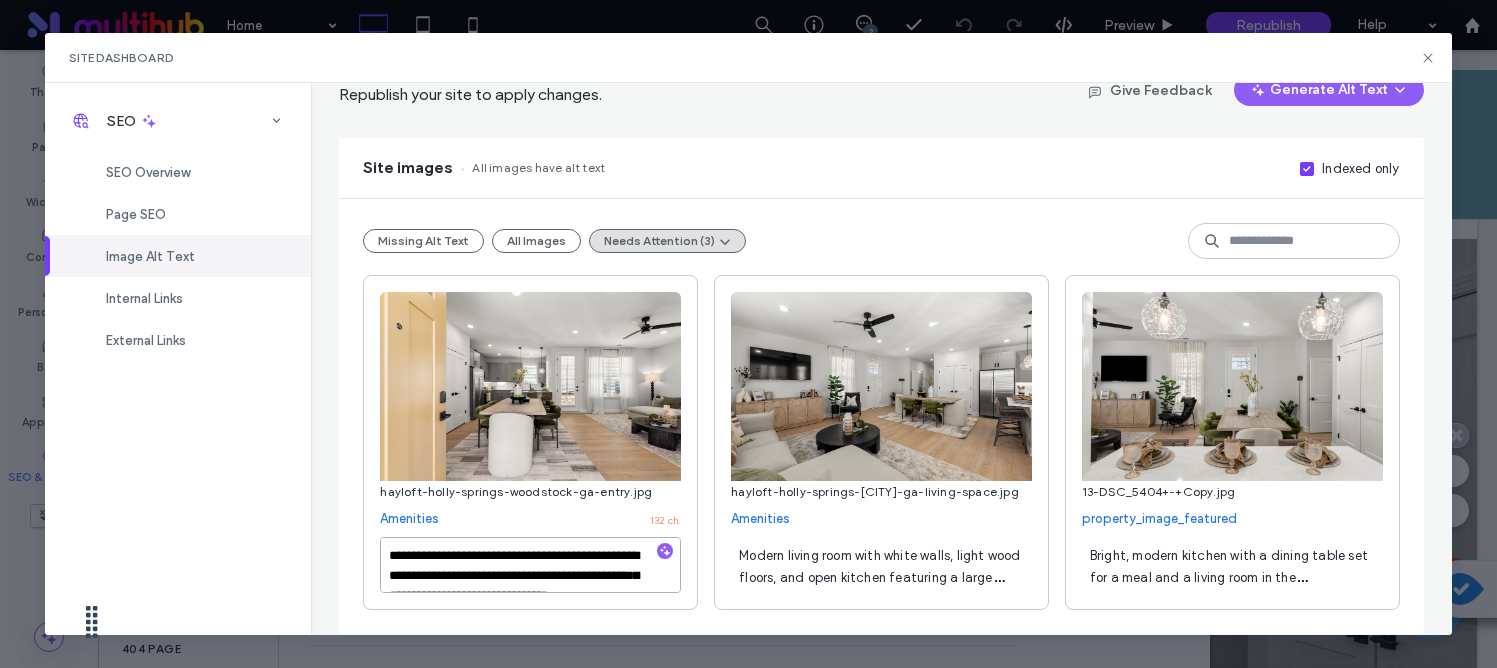 click on "**********" at bounding box center (530, 565) 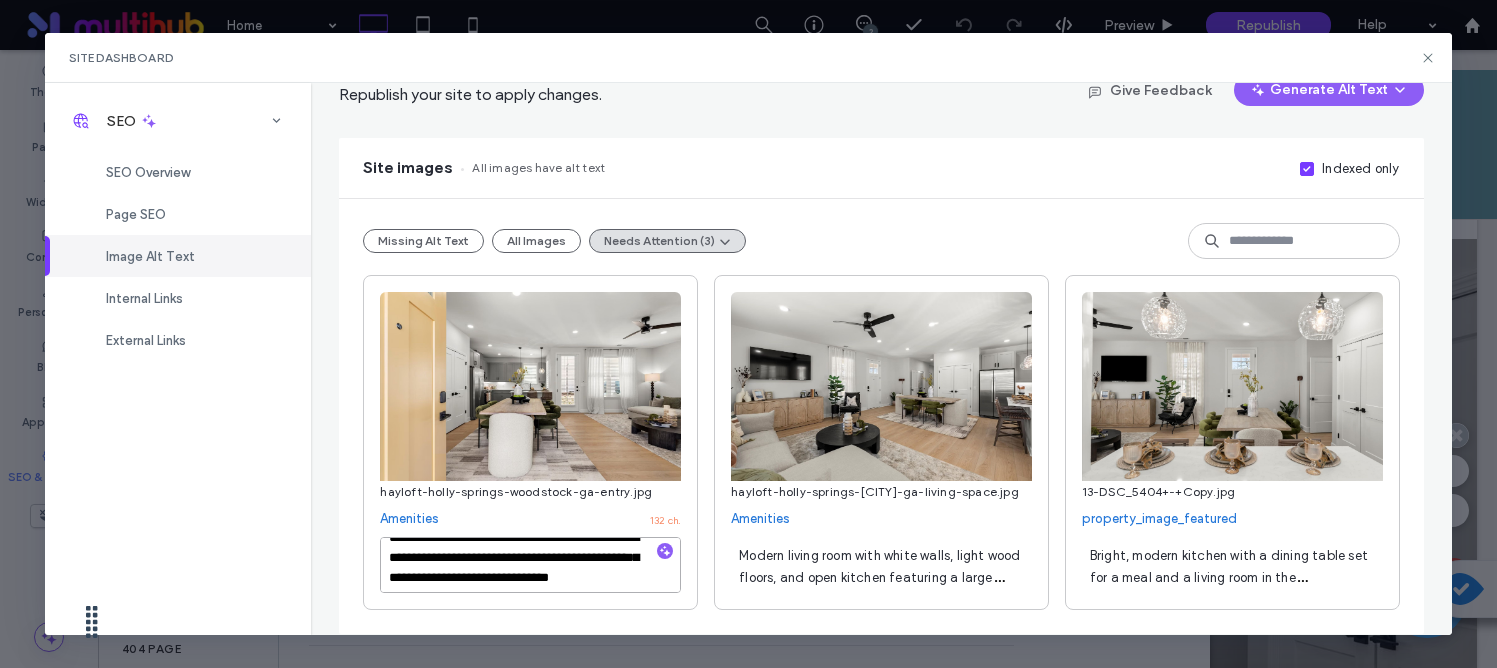 scroll, scrollTop: 22, scrollLeft: 0, axis: vertical 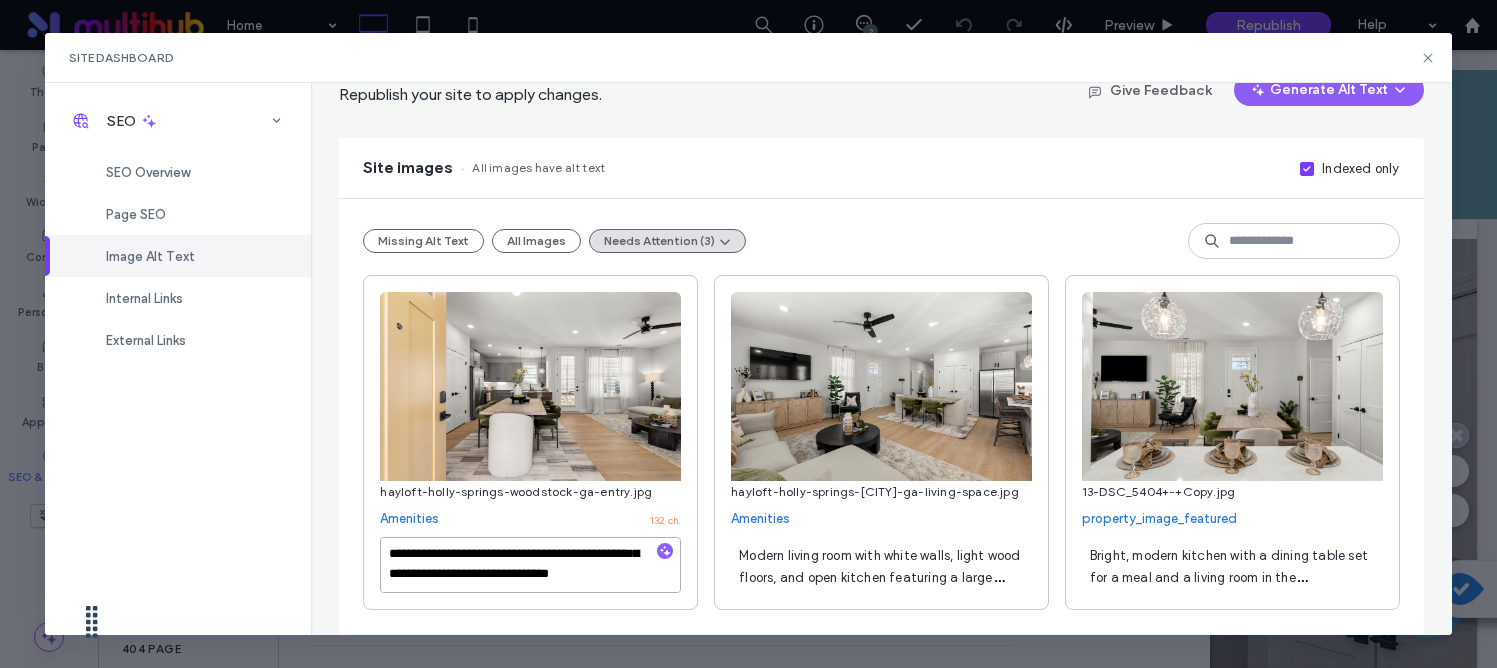 drag, startPoint x: 424, startPoint y: 560, endPoint x: 460, endPoint y: 599, distance: 53.075417 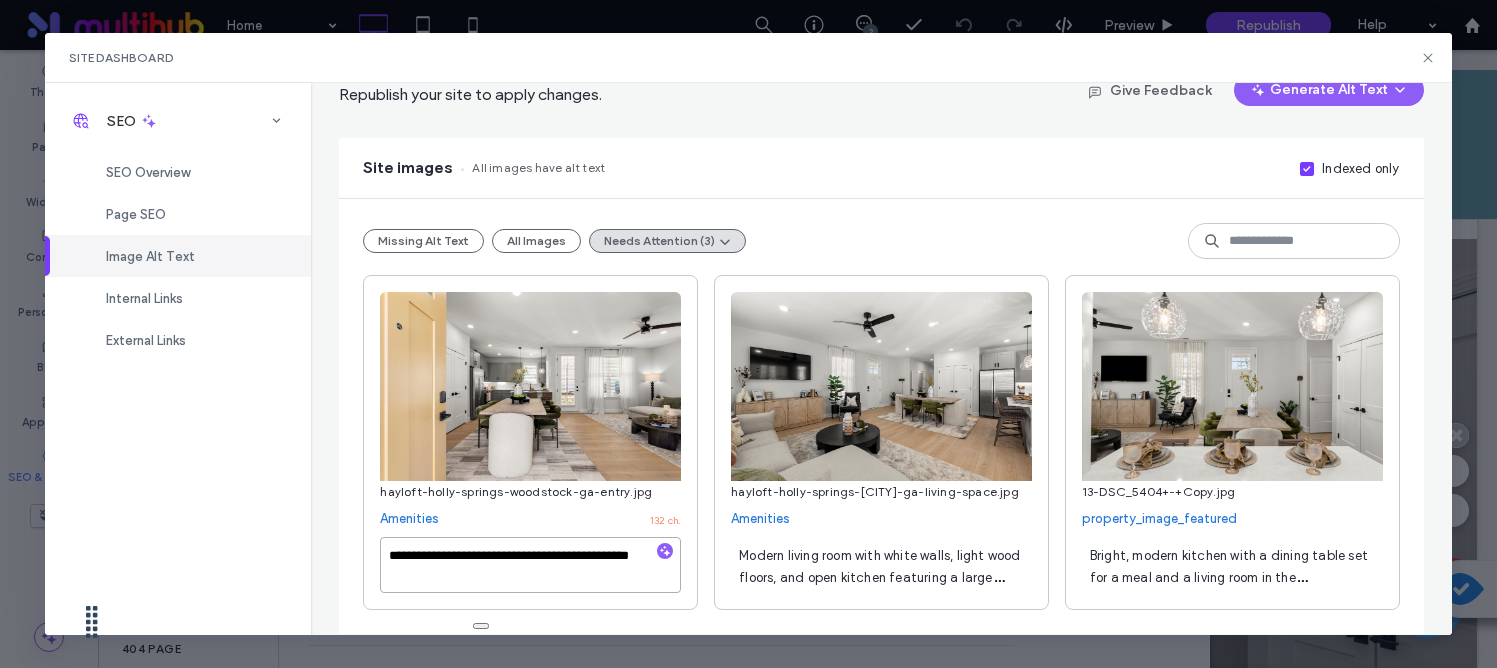 scroll, scrollTop: 2, scrollLeft: 0, axis: vertical 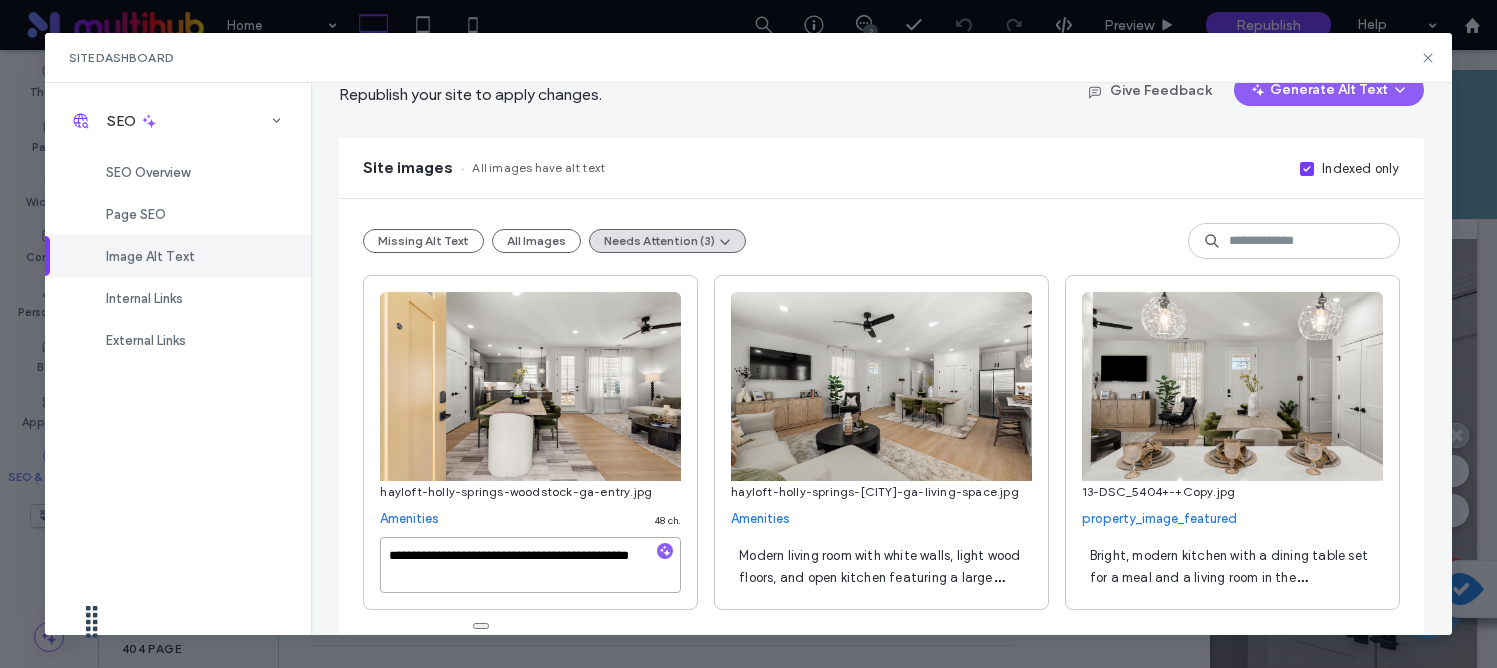 type on "**********" 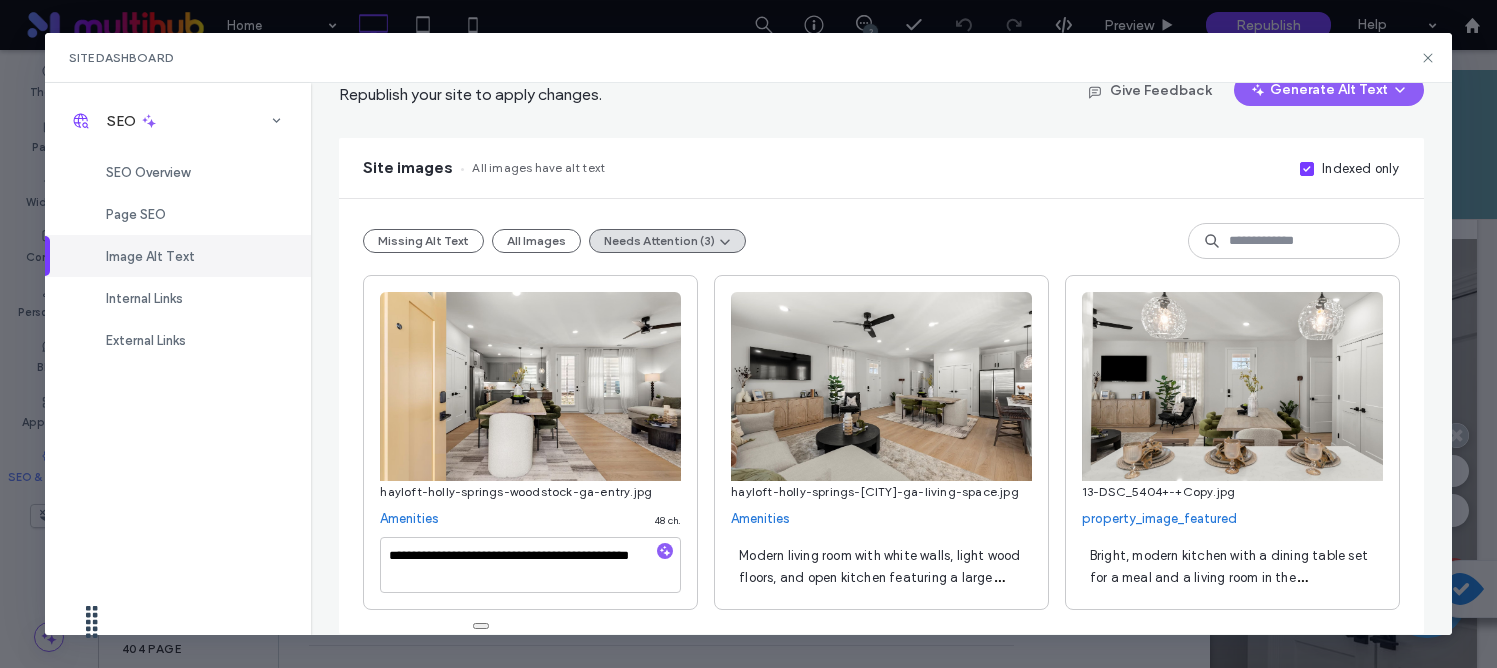 click on "Modern living room with white walls, light wood floors, and open kitchen featuring a large island and stainless steel appliances." at bounding box center (881, 565) 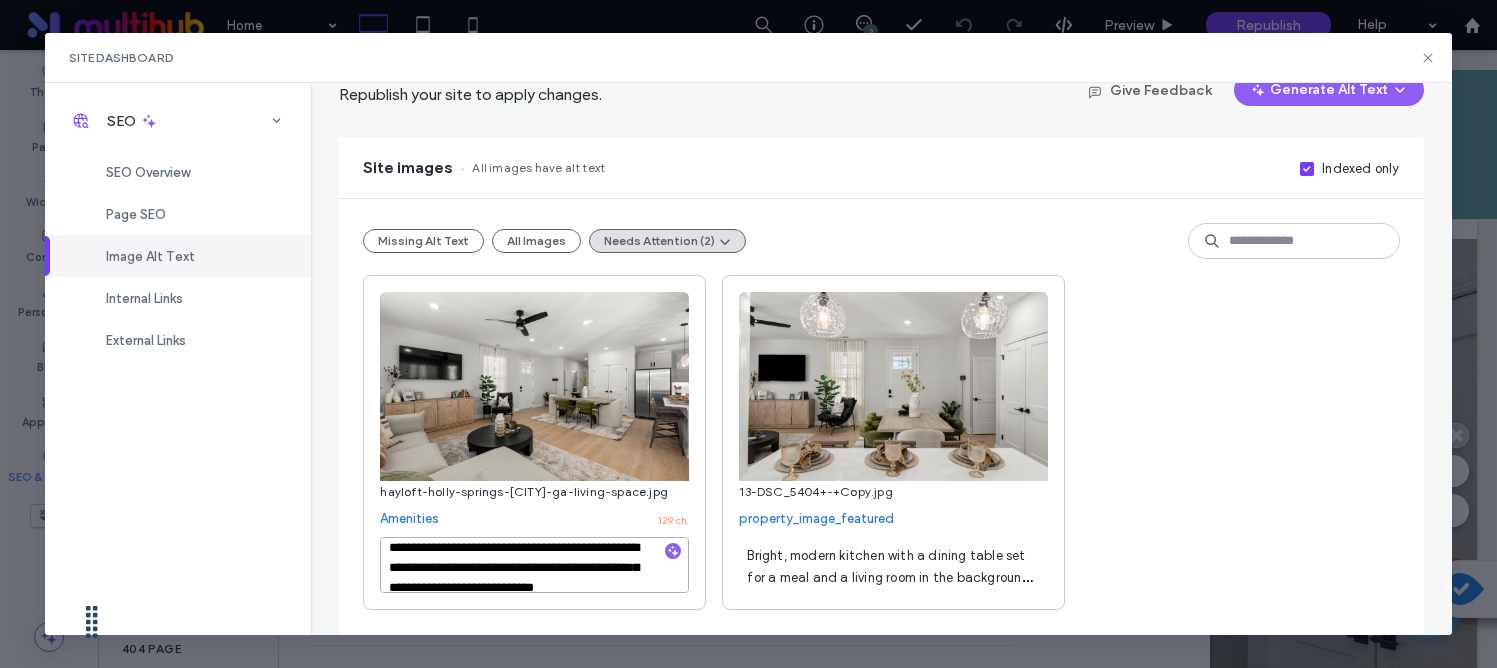 scroll, scrollTop: 22, scrollLeft: 0, axis: vertical 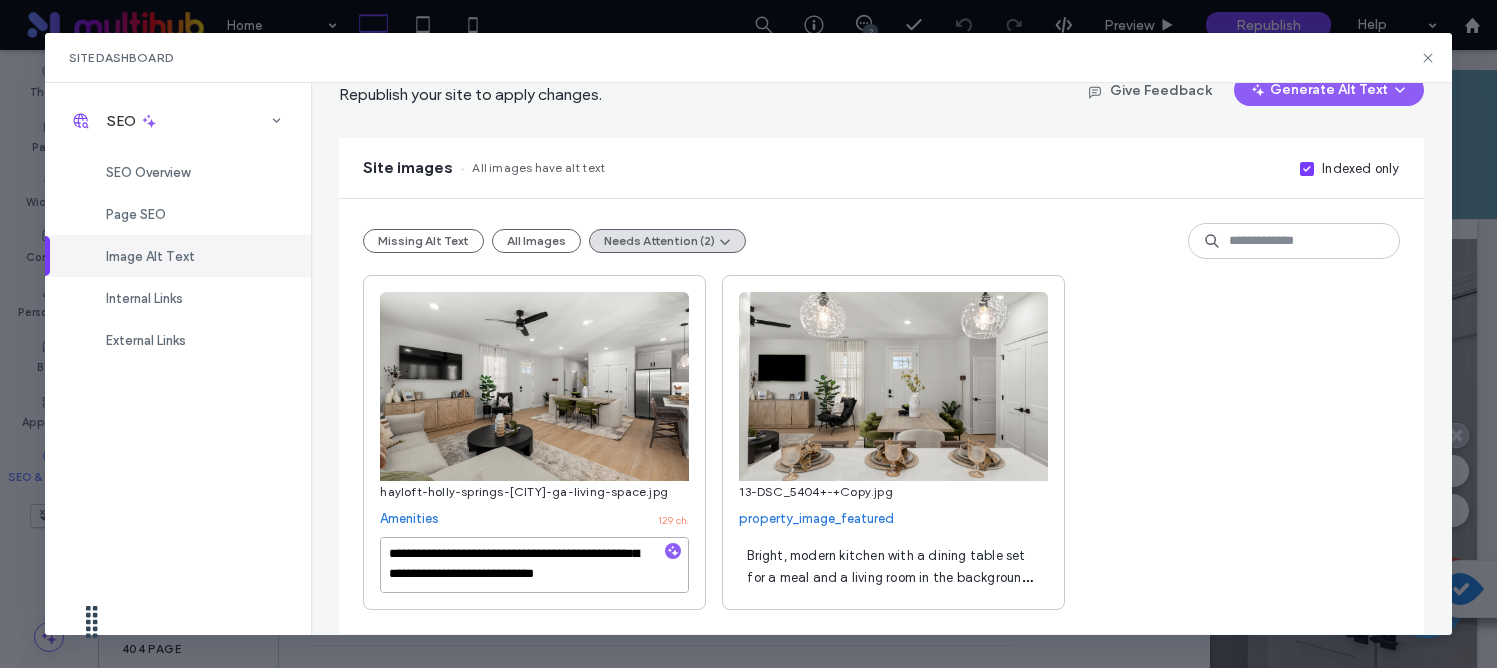 drag, startPoint x: 457, startPoint y: 579, endPoint x: 660, endPoint y: 581, distance: 203.00986 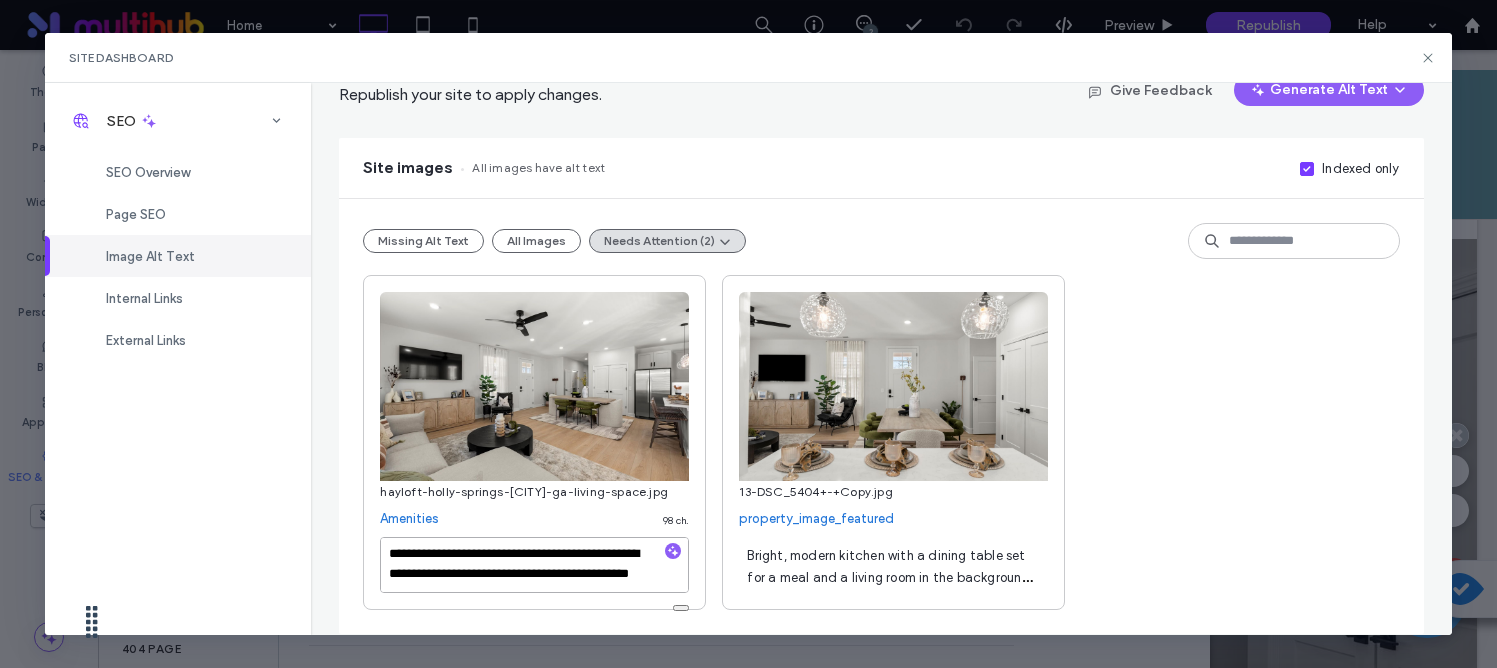 type on "**********" 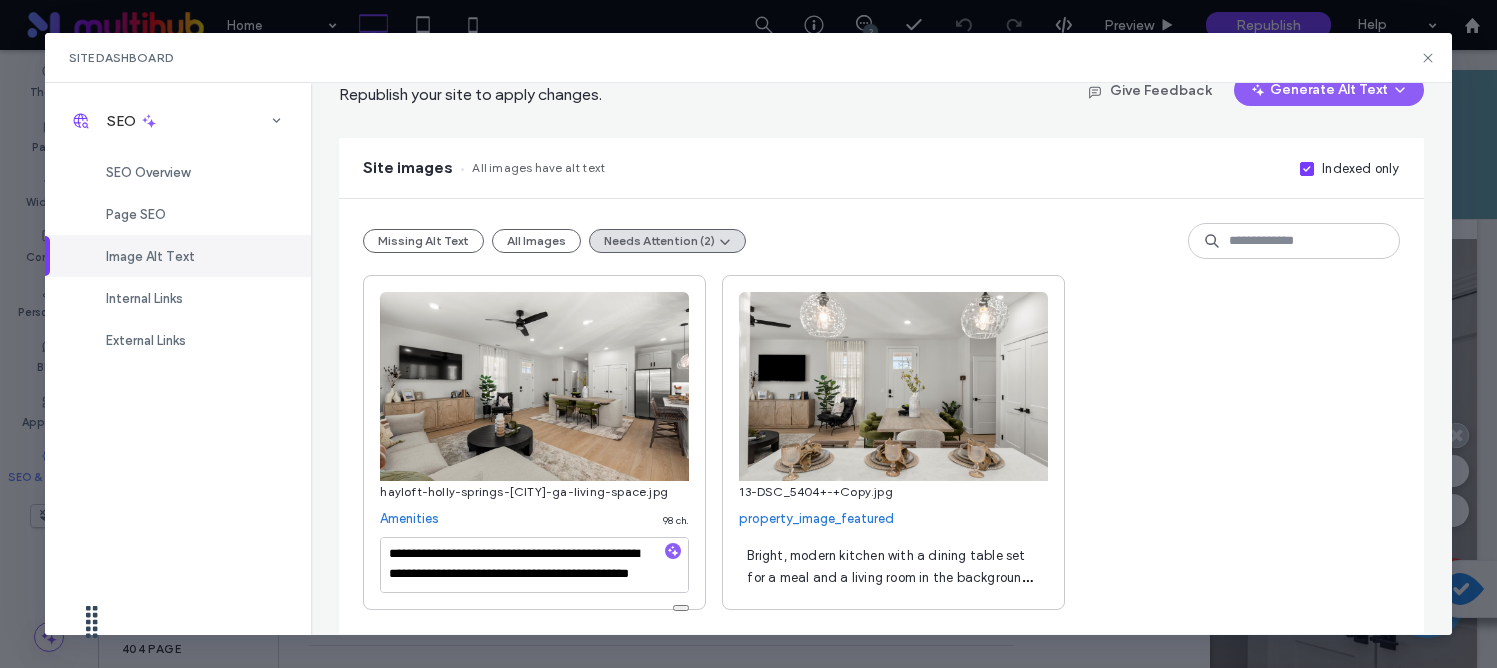click on "Bright, modern kitchen with a dining table set for a meal and a living room in the background. Two spherical pendant lights hang above the dining table." at bounding box center [893, 565] 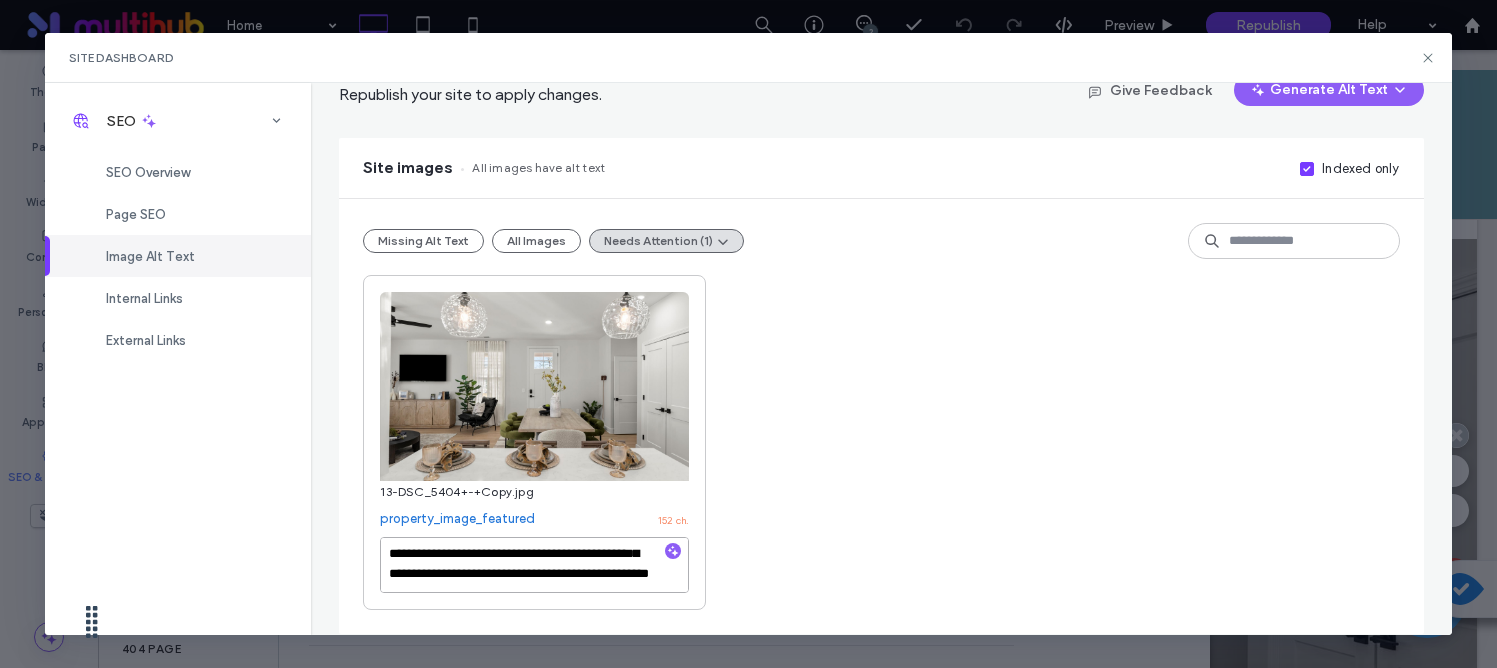 scroll, scrollTop: 27, scrollLeft: 0, axis: vertical 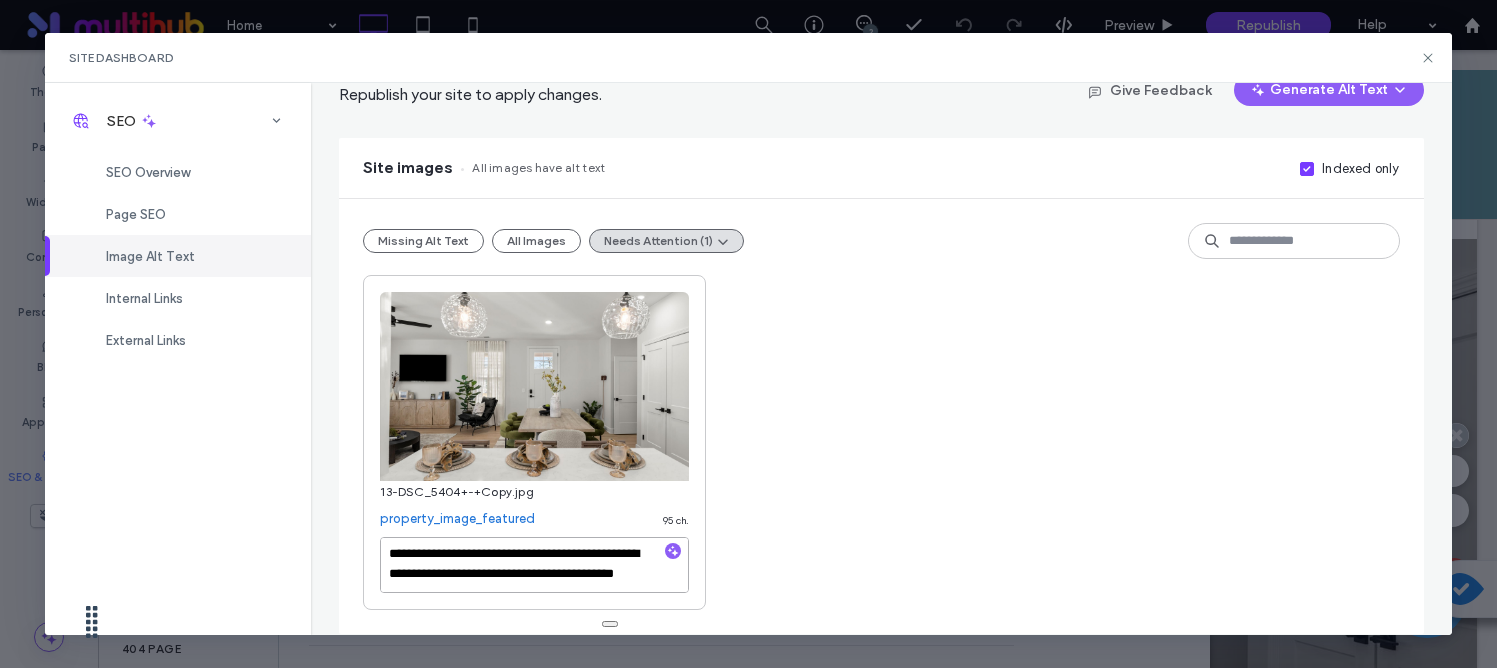 type on "**********" 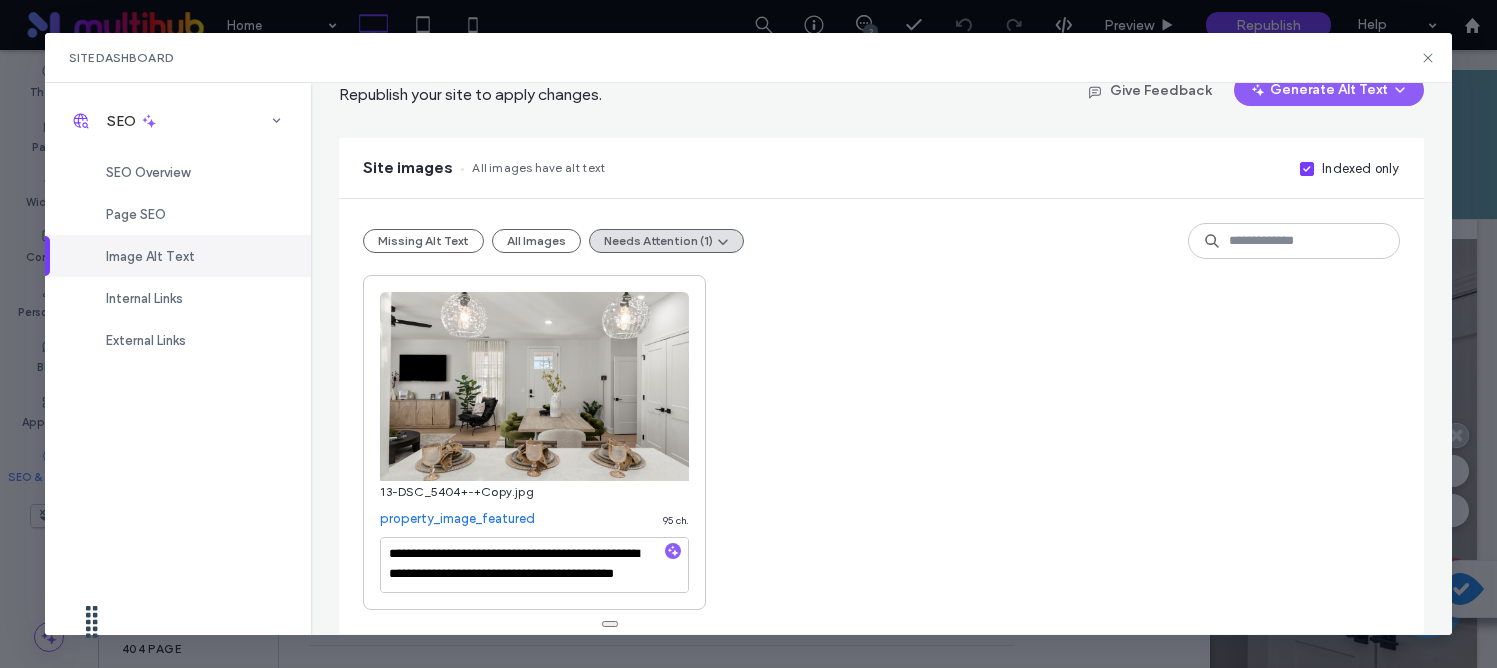 click on "**********" at bounding box center (881, 442) 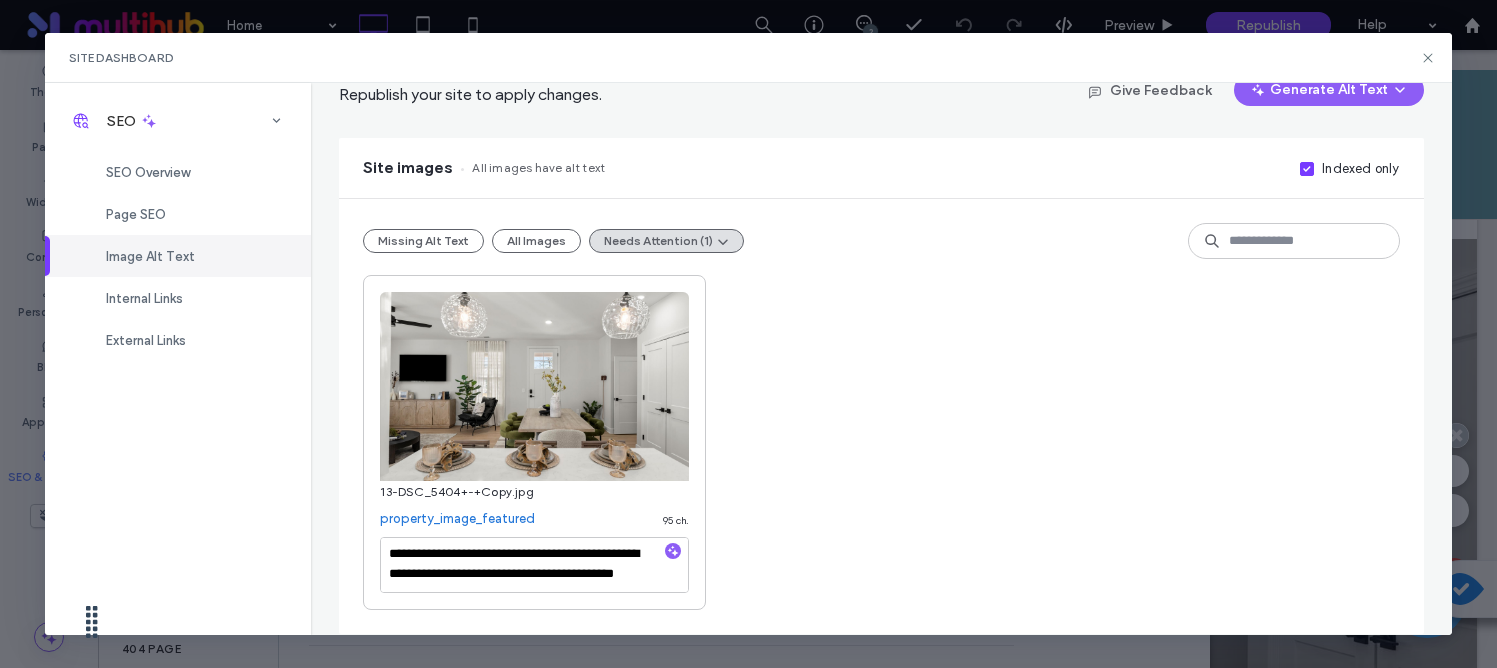 scroll, scrollTop: 0, scrollLeft: 0, axis: both 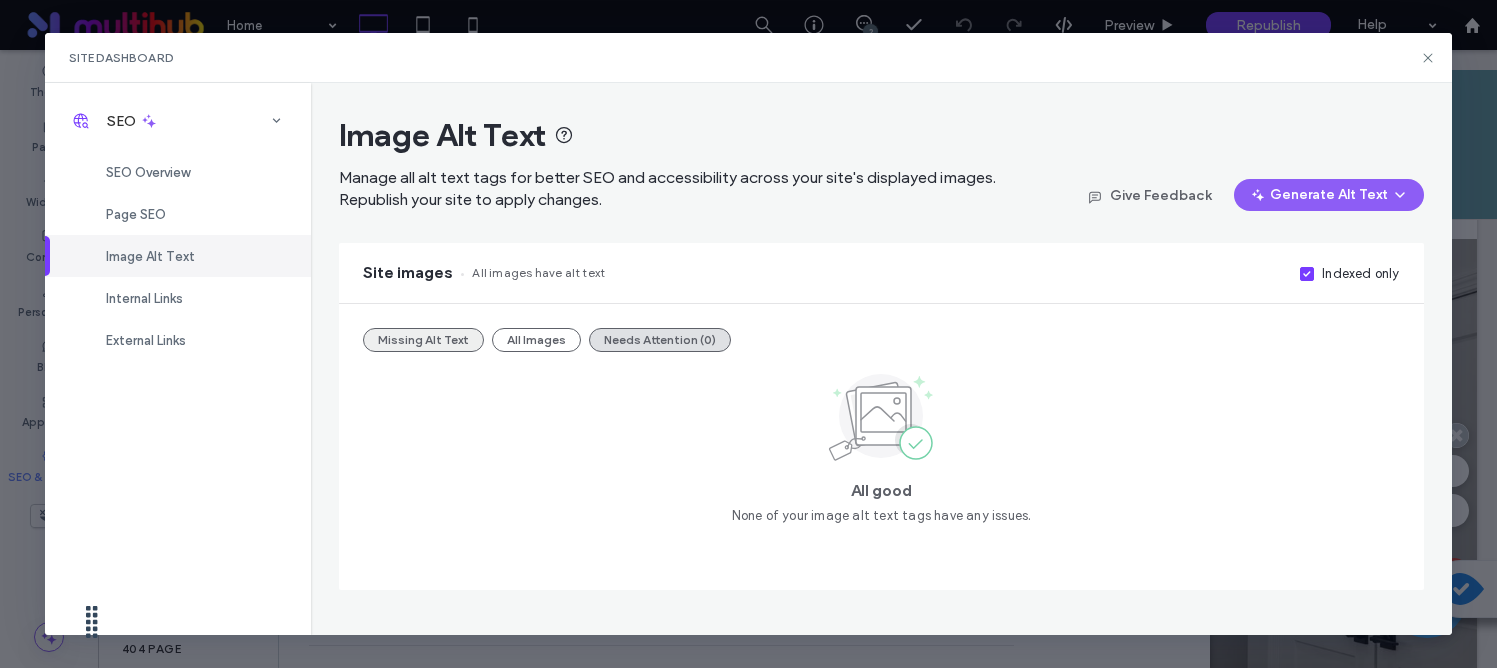 click on "Missing Alt Text" at bounding box center (423, 340) 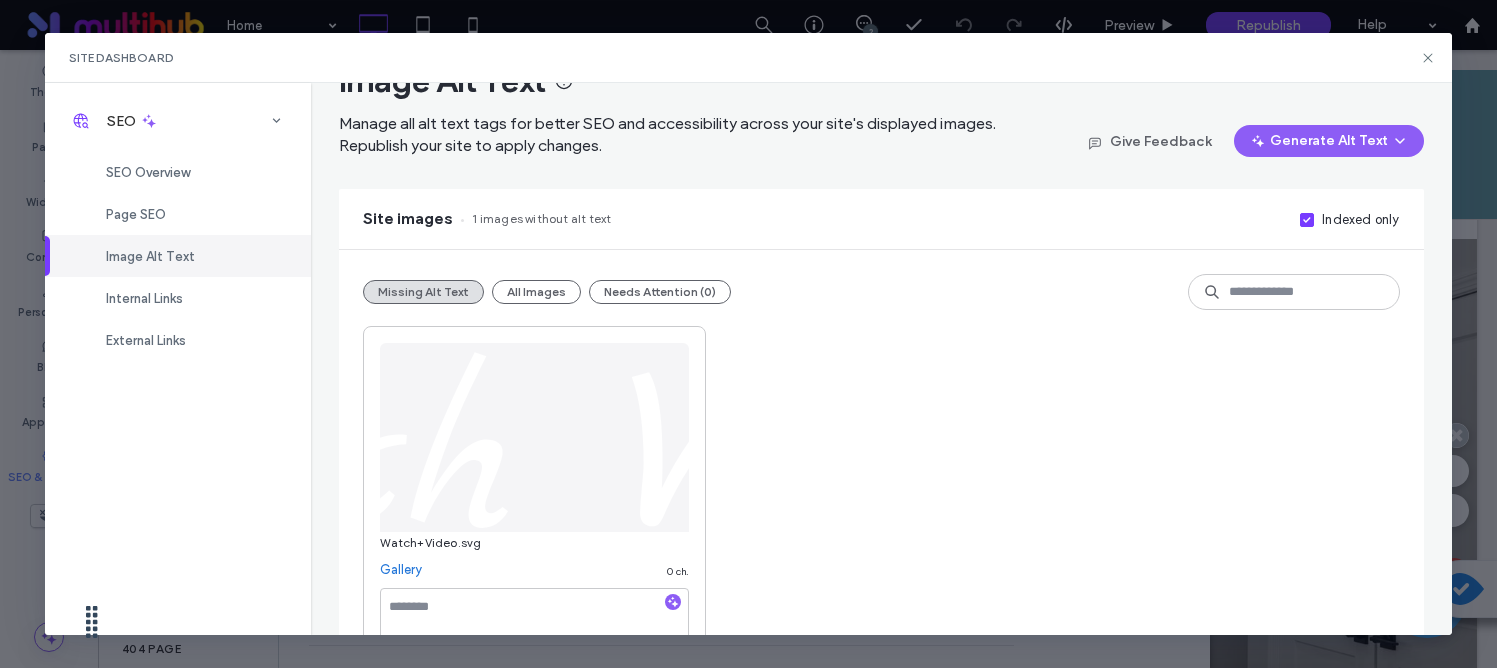 scroll, scrollTop: 105, scrollLeft: 0, axis: vertical 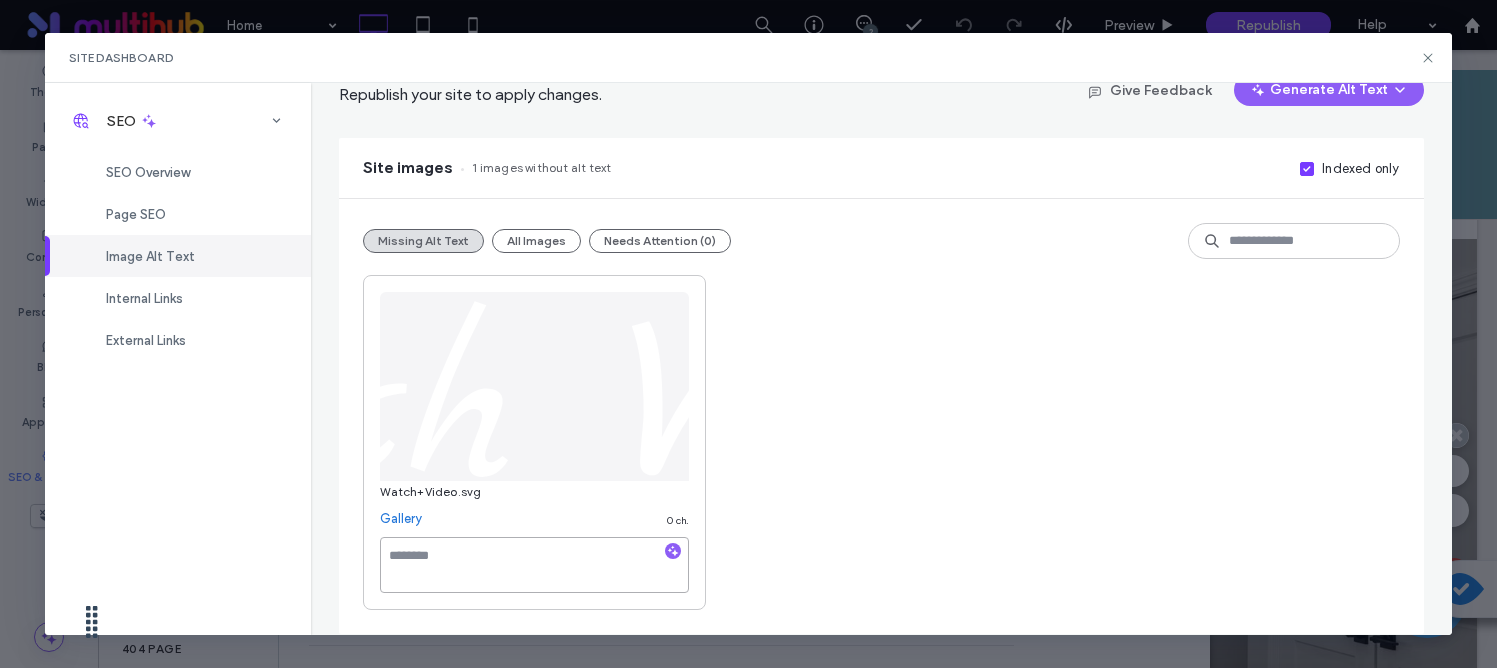 click at bounding box center [534, 565] 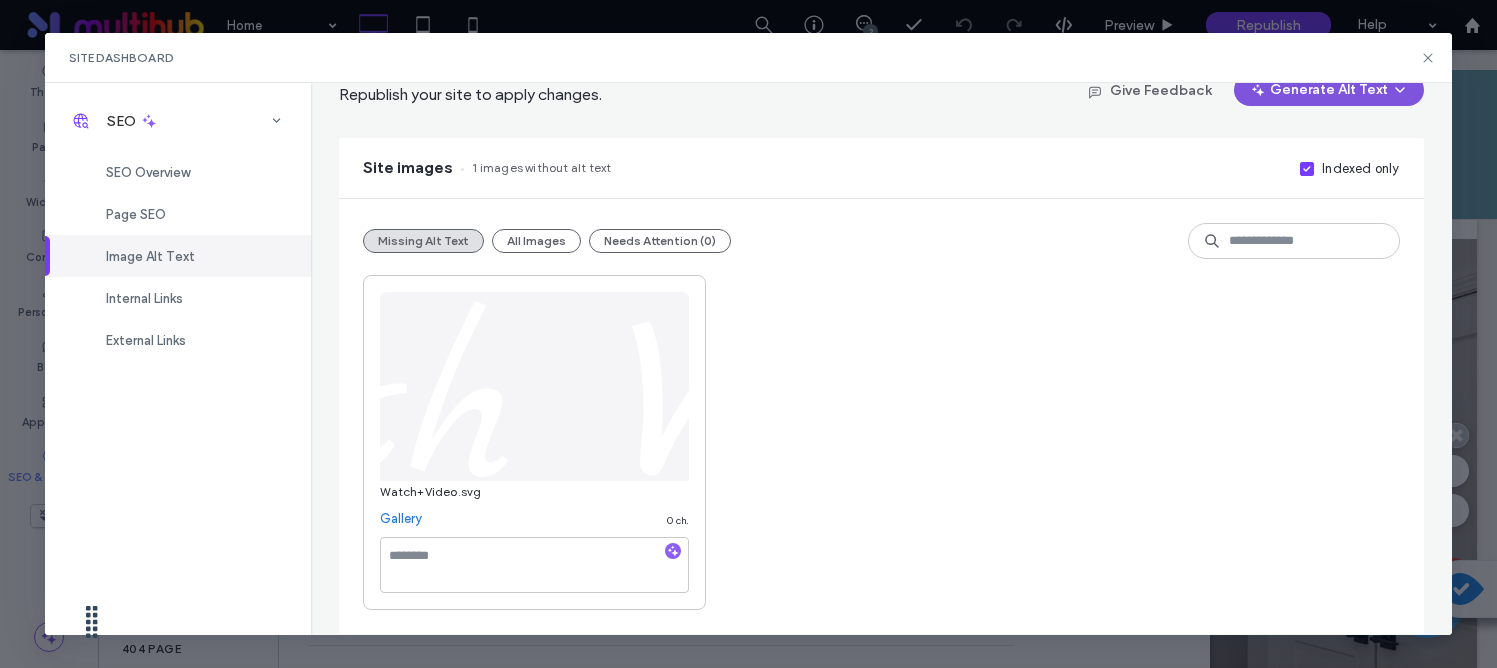 click at bounding box center (1260, 90) 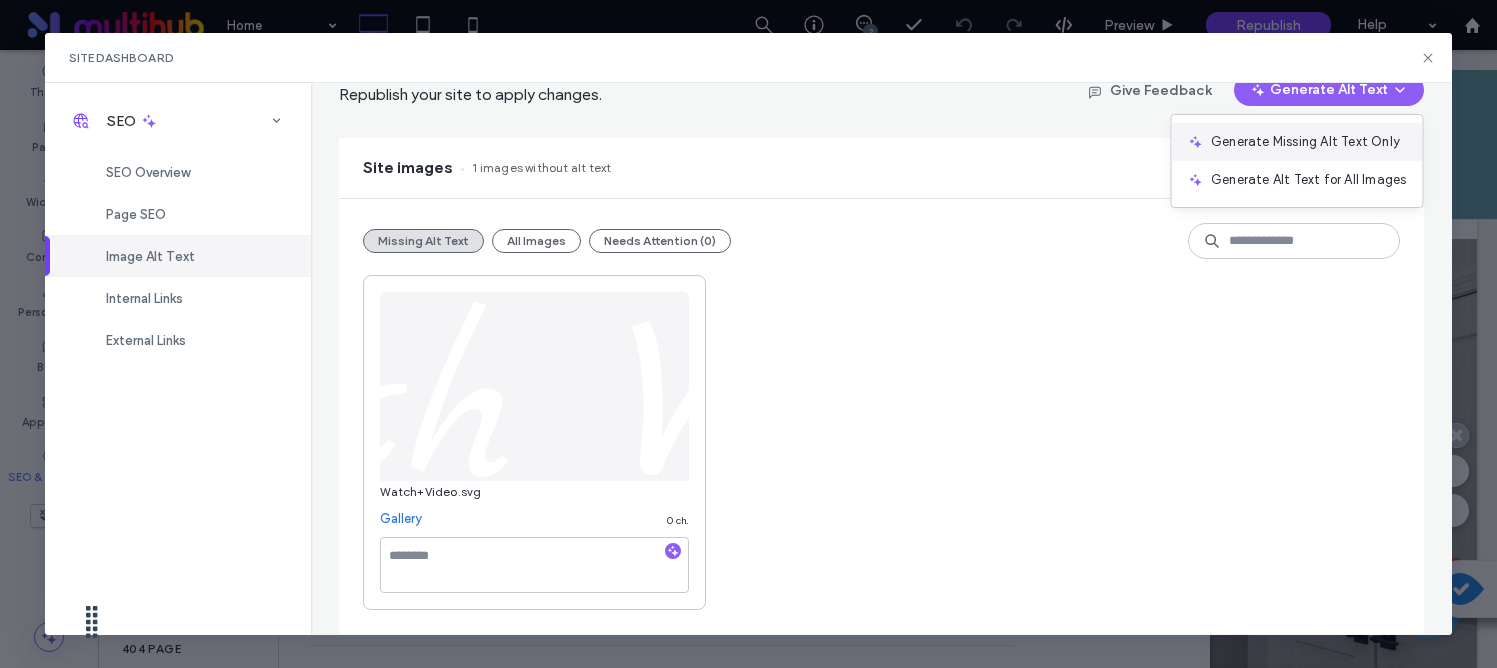 click on "Generate Missing Alt Text Only" at bounding box center [1296, 142] 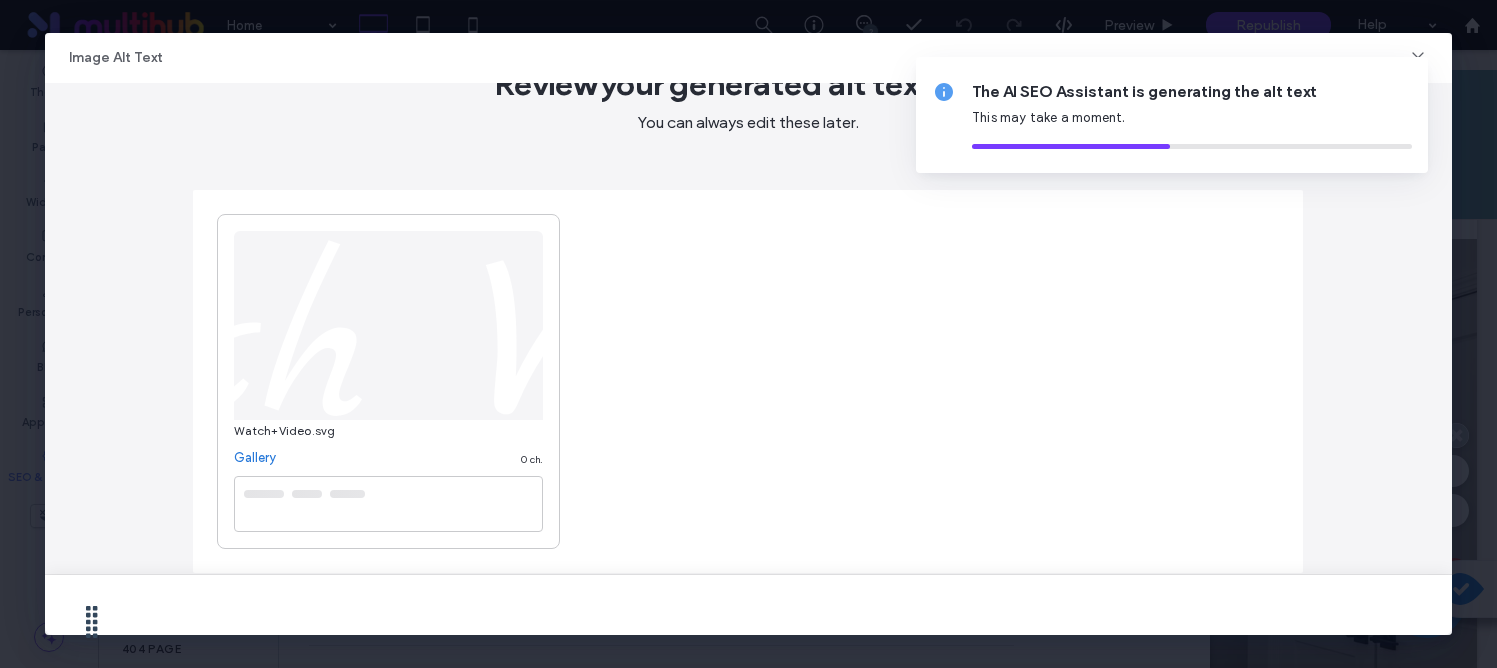 scroll, scrollTop: 77, scrollLeft: 0, axis: vertical 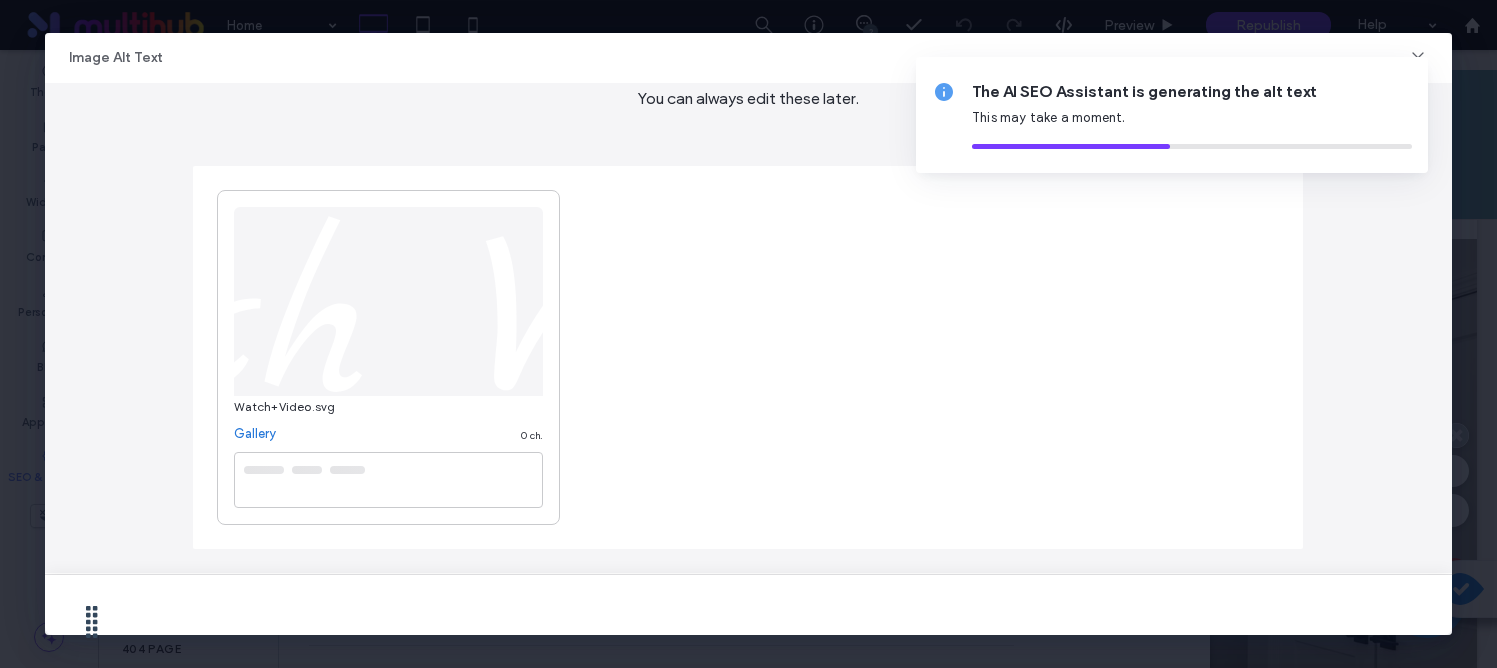 type on "**********" 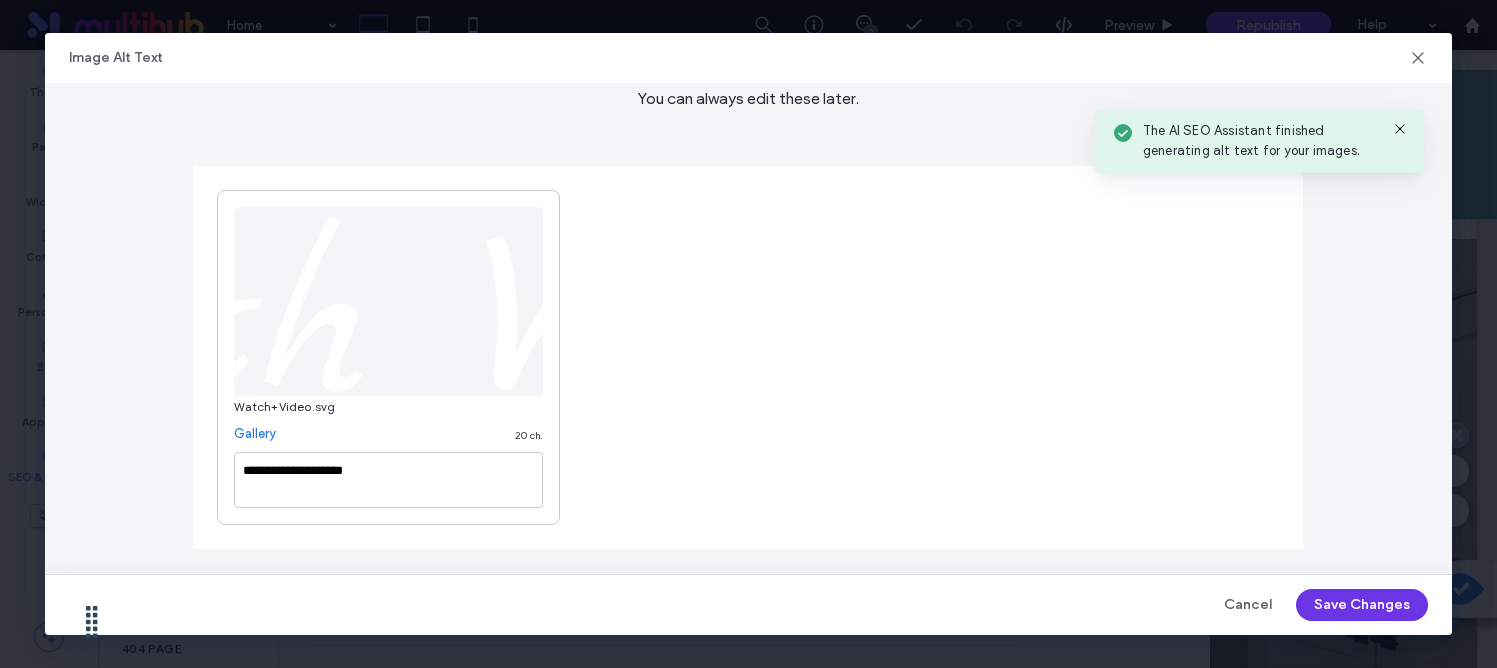 click on "Save Changes" at bounding box center [1362, 605] 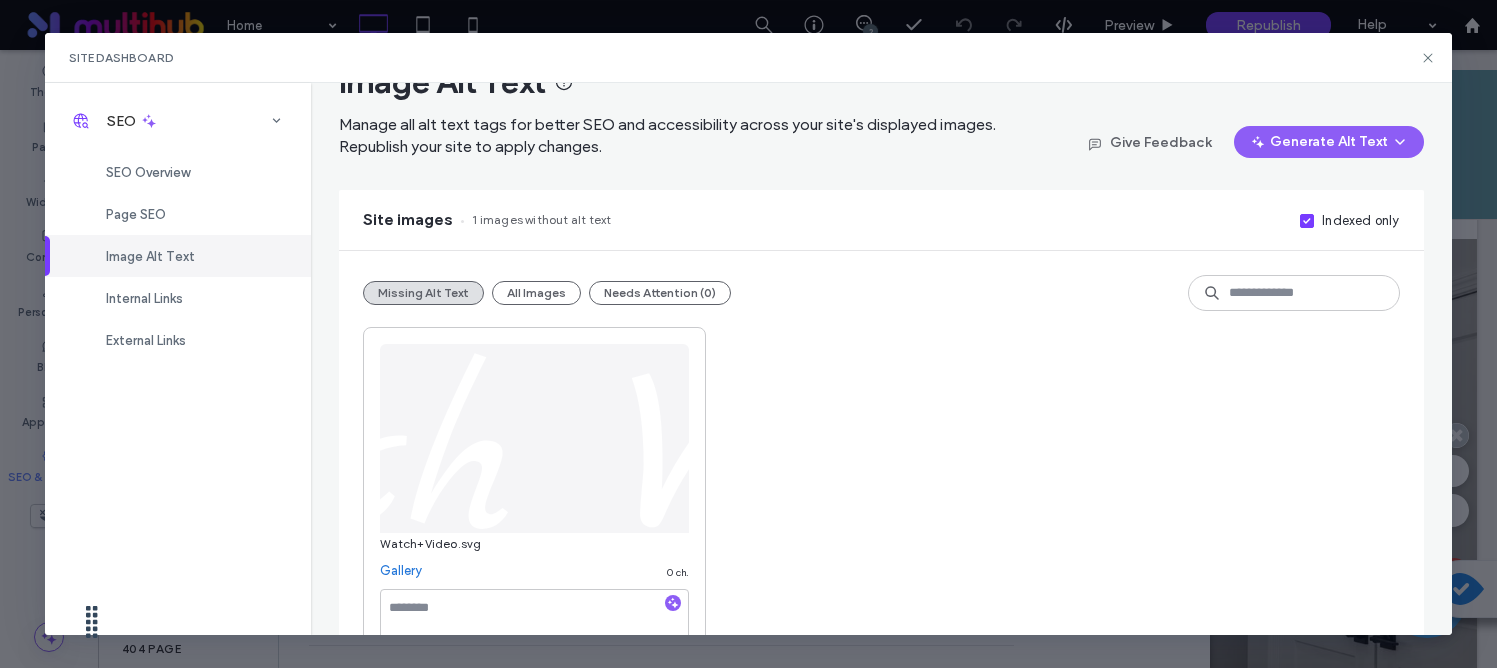 scroll, scrollTop: 105, scrollLeft: 0, axis: vertical 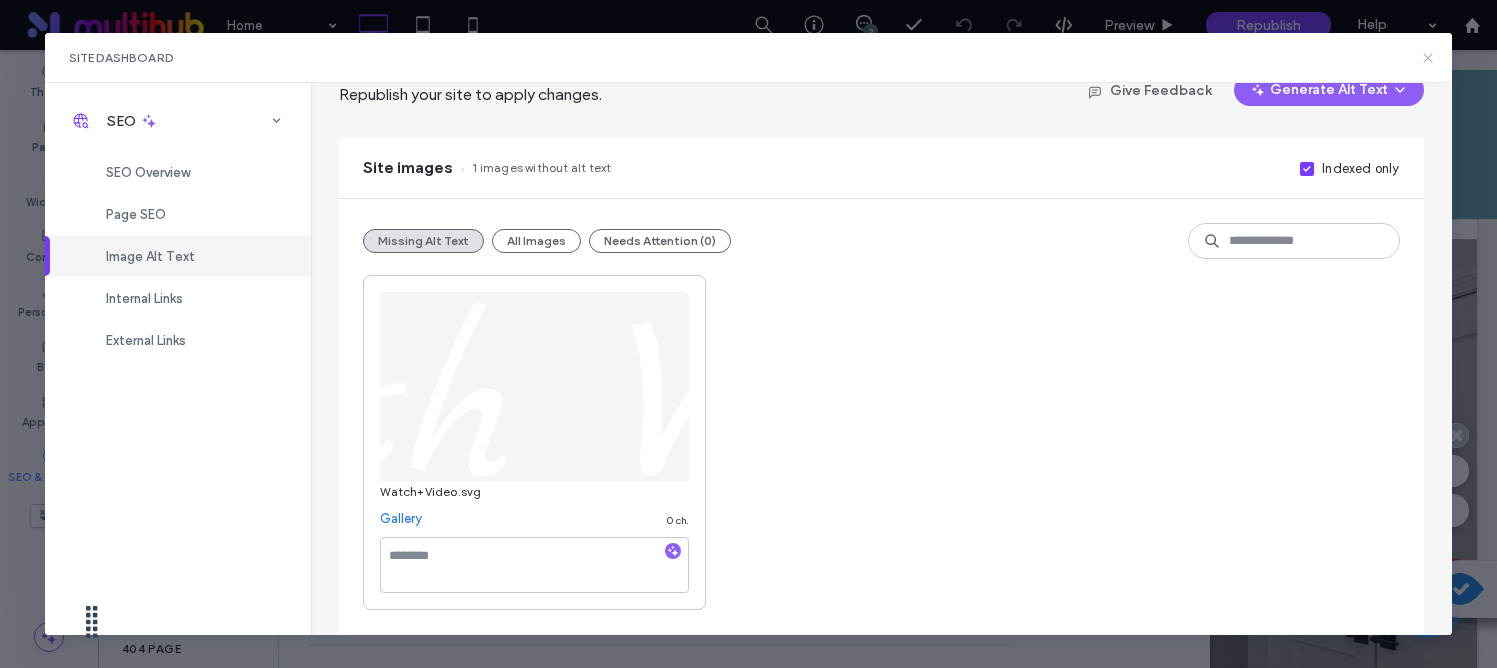 click 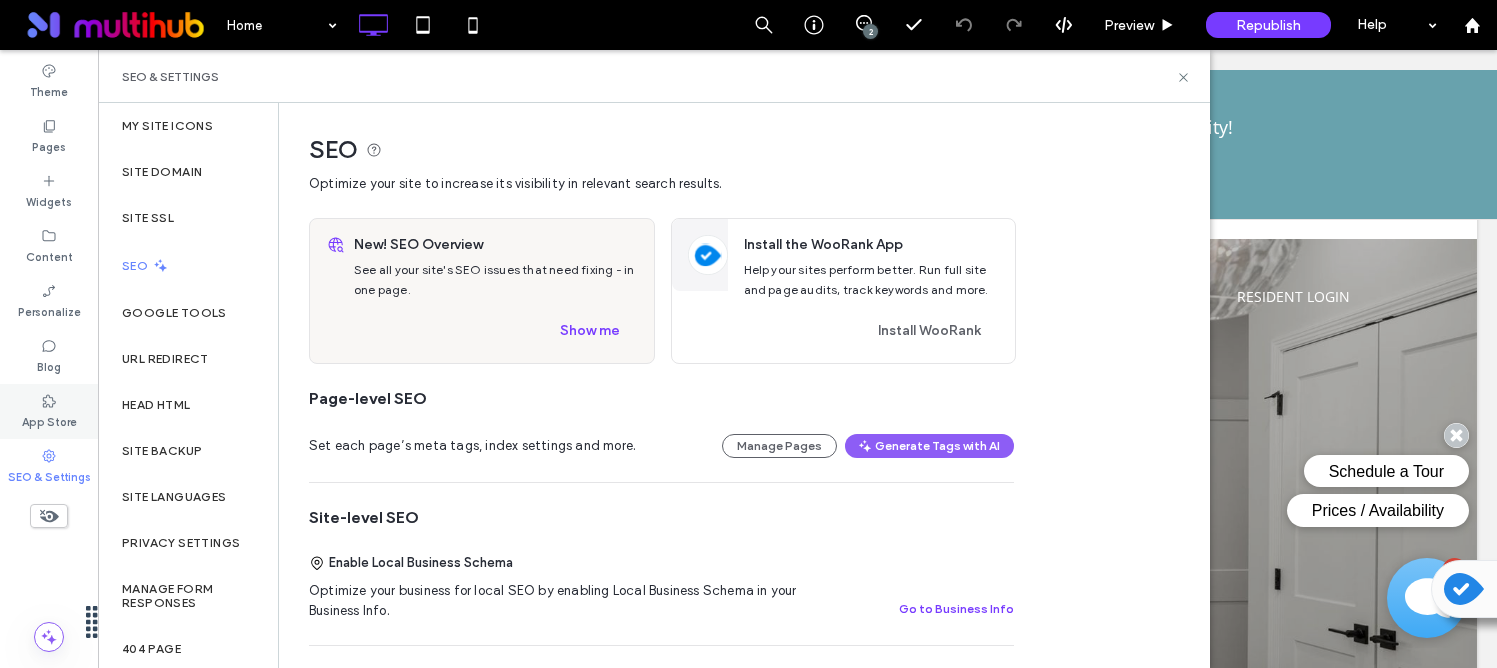 click on "App Store" at bounding box center (49, 420) 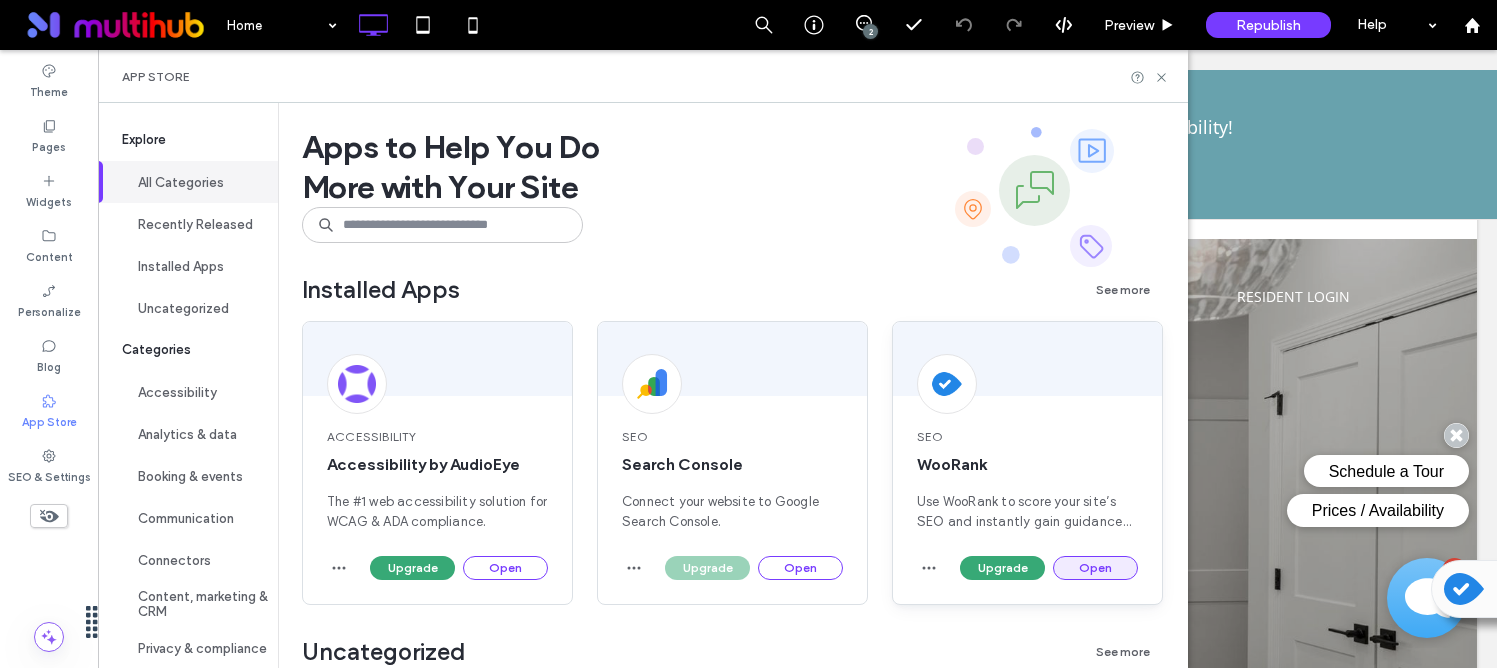 click on "Open" at bounding box center [1095, 568] 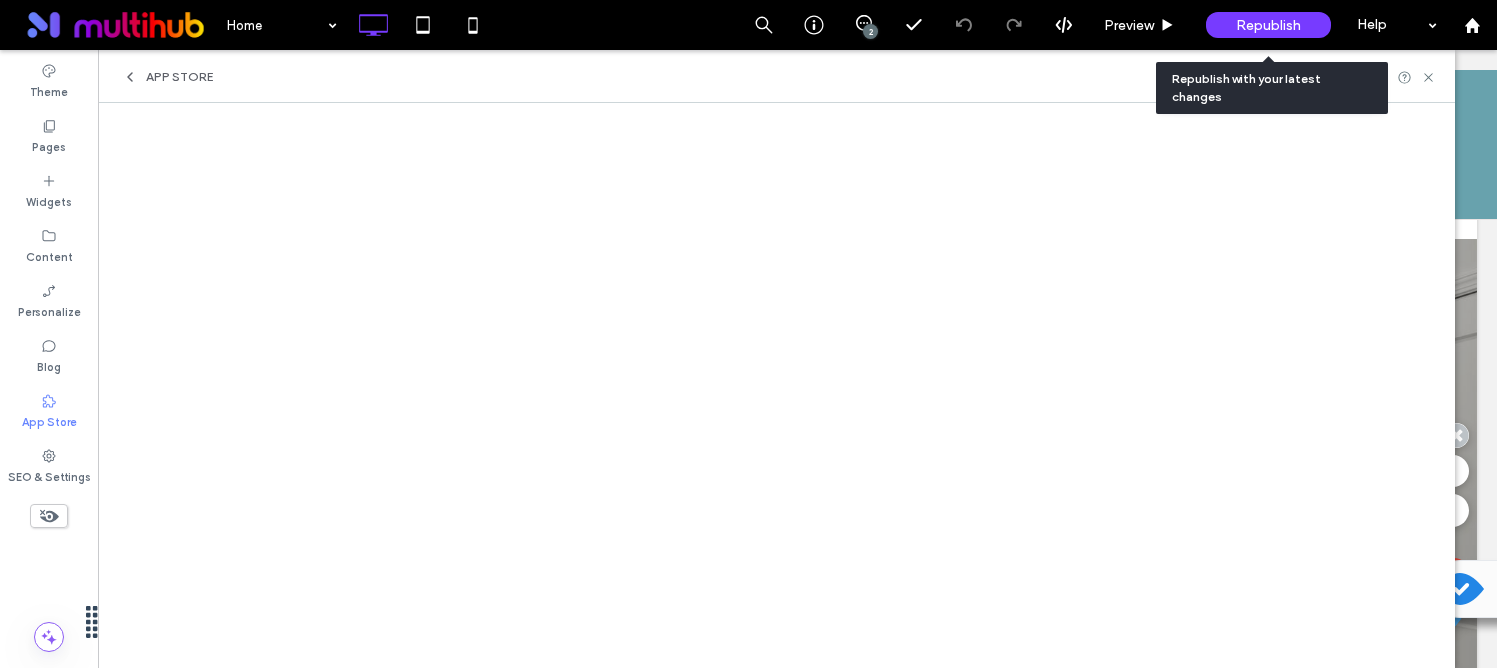 click on "Republish" at bounding box center (1268, 25) 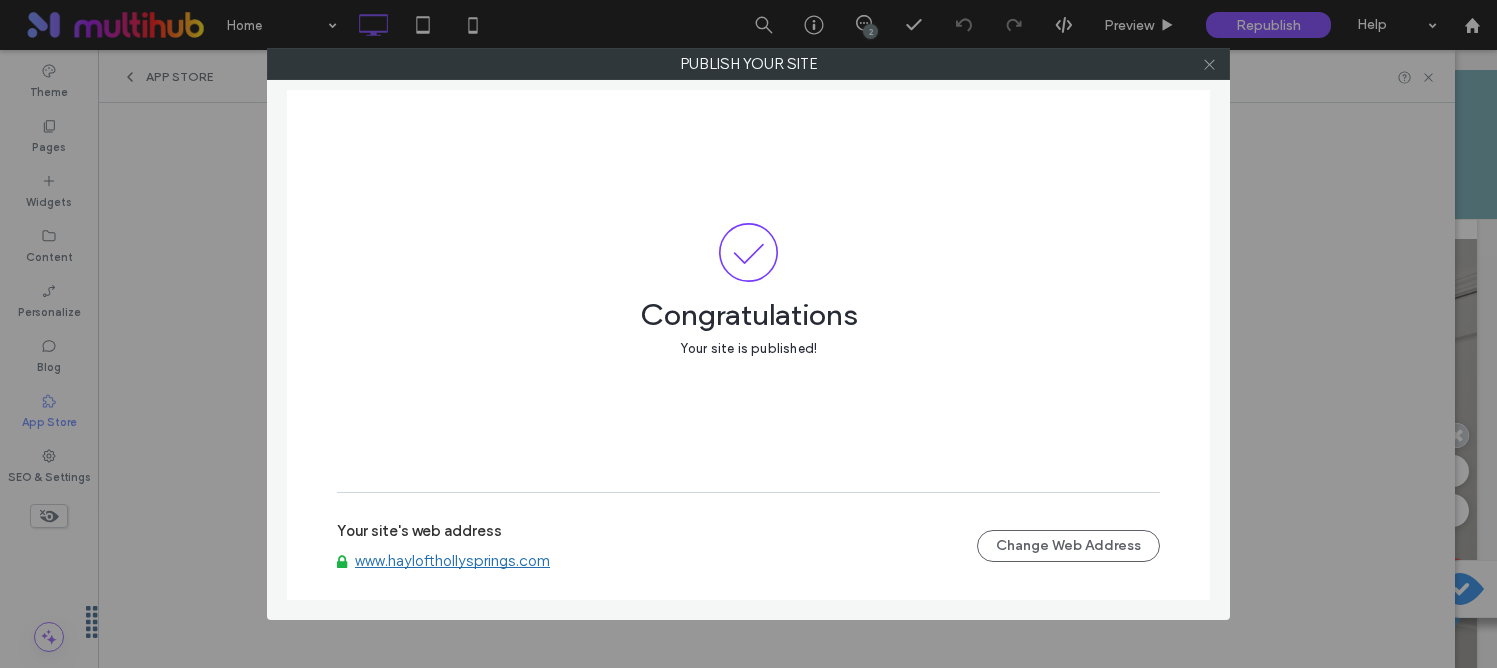 click 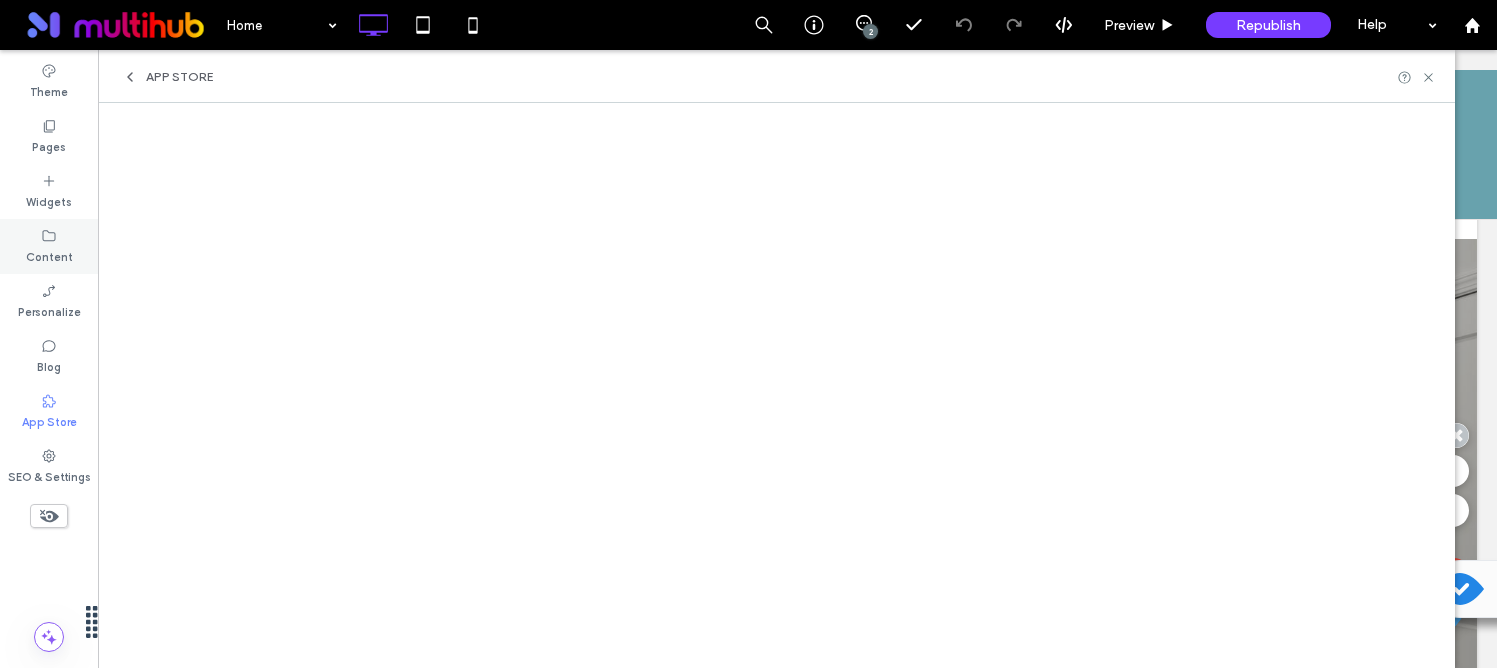click 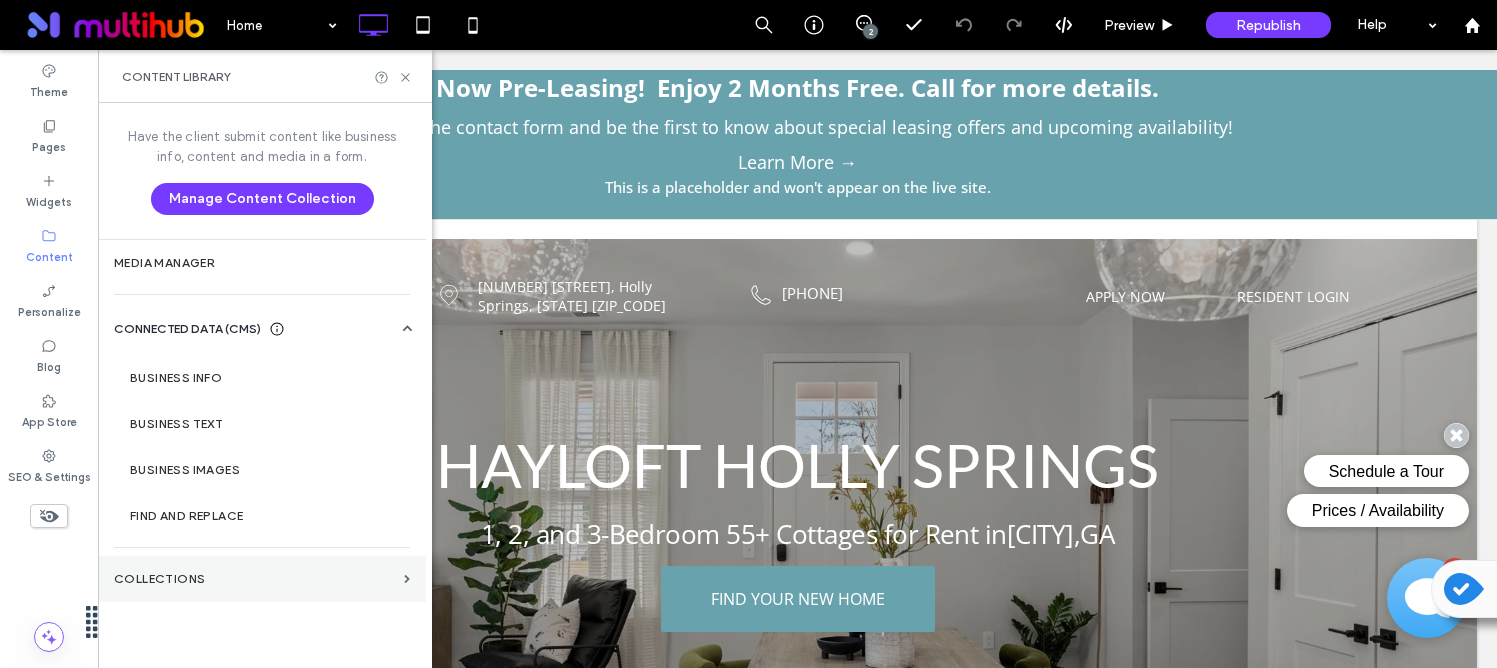click on "Collections" at bounding box center [262, 579] 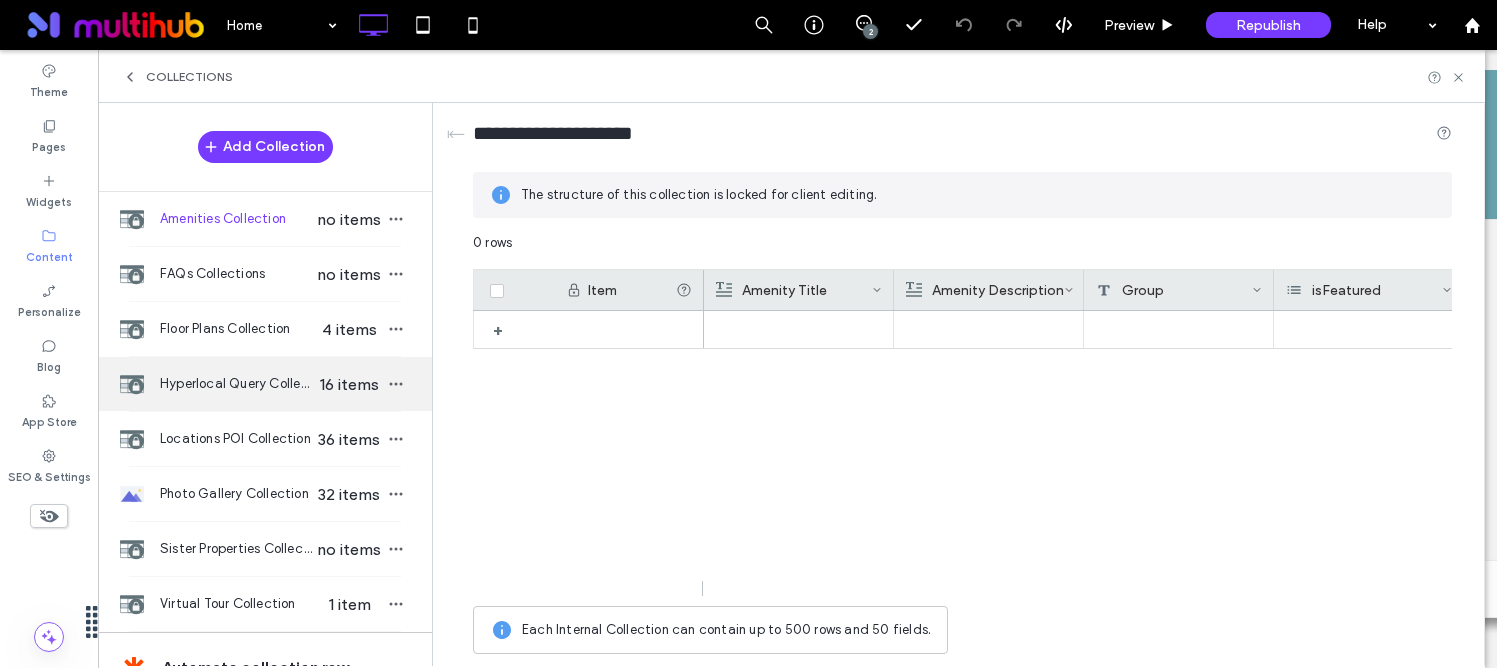 click on "Hyperlocal Query Collection" at bounding box center (237, 384) 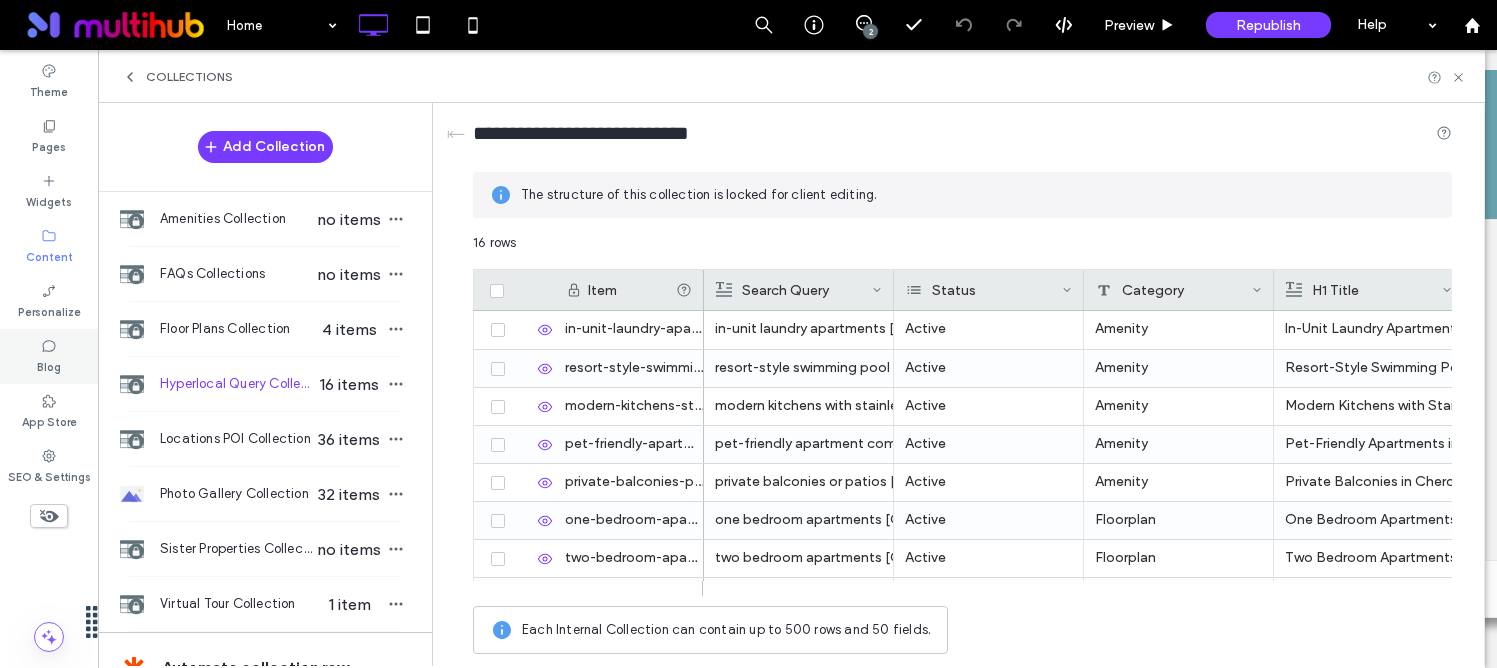 click on "in-unit-laundry-apartments-[CITY]-ga-347" at bounding box center (629, 330) 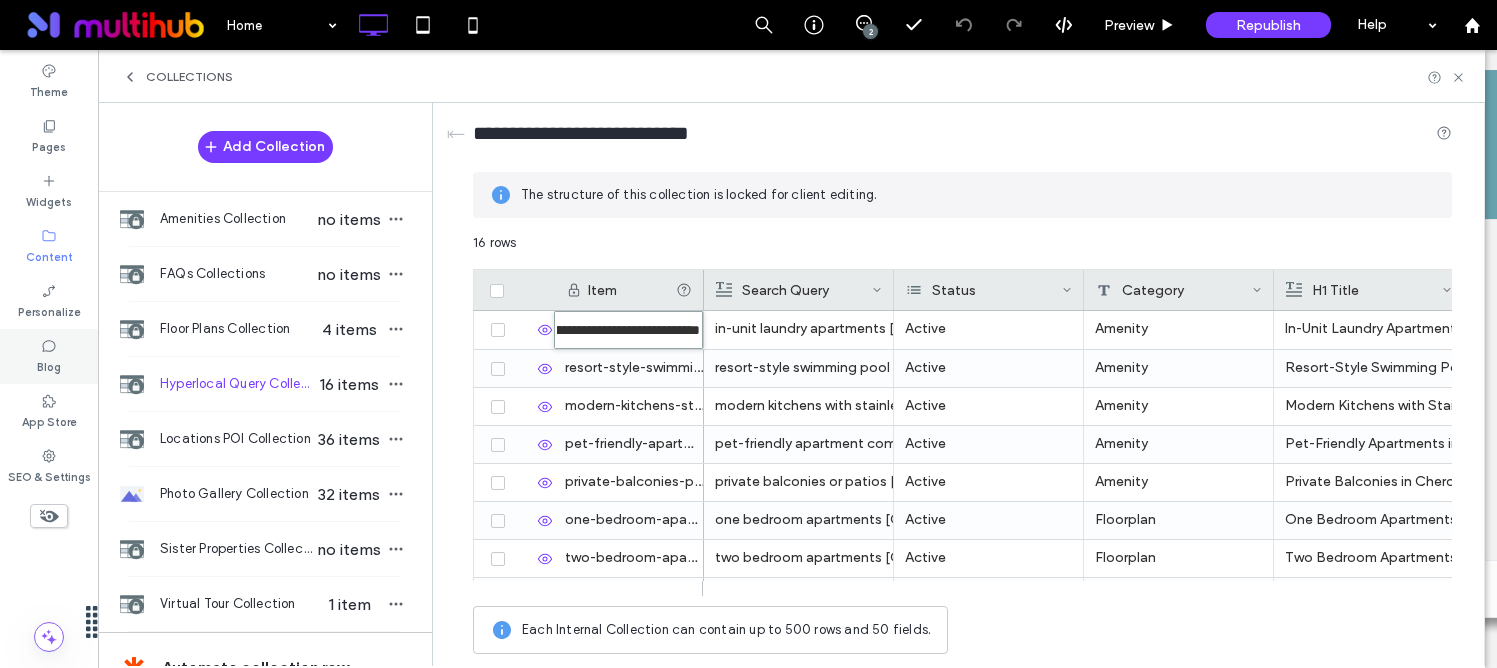 scroll, scrollTop: 0, scrollLeft: 0, axis: both 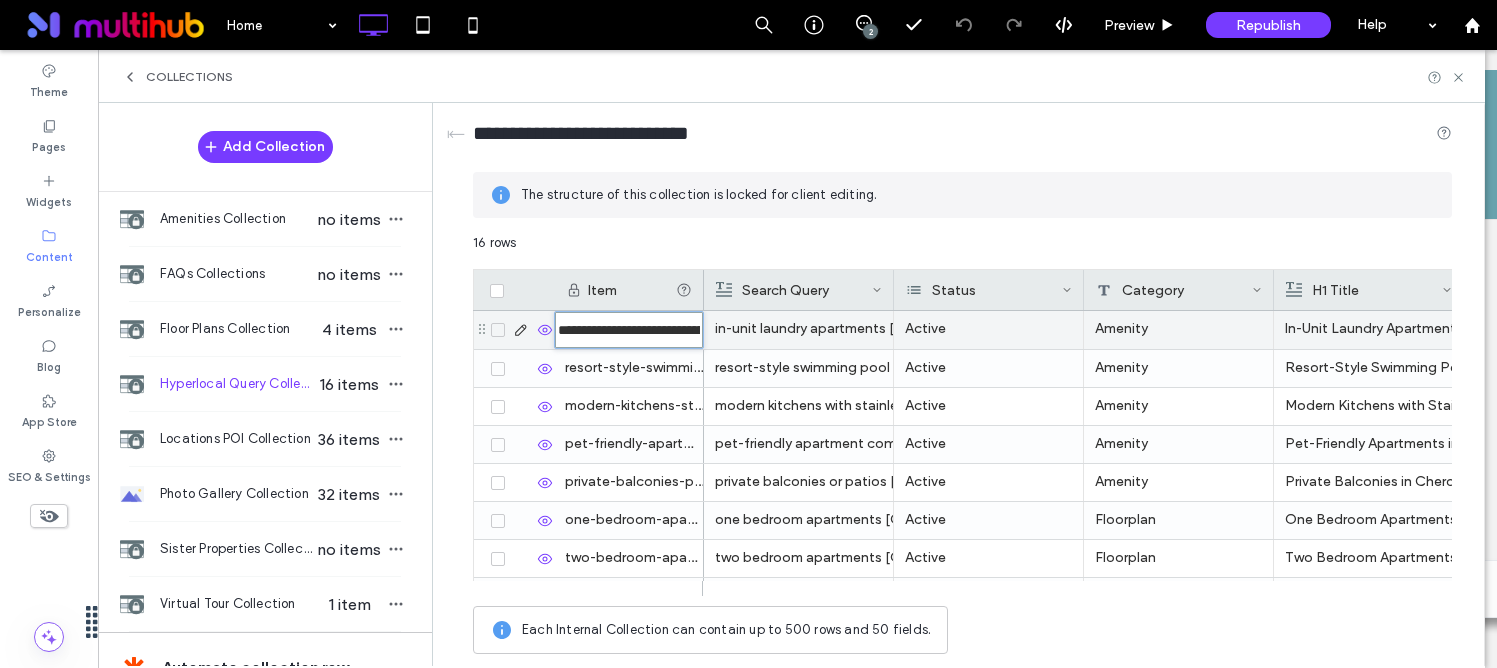 click on "**********" at bounding box center [629, 330] 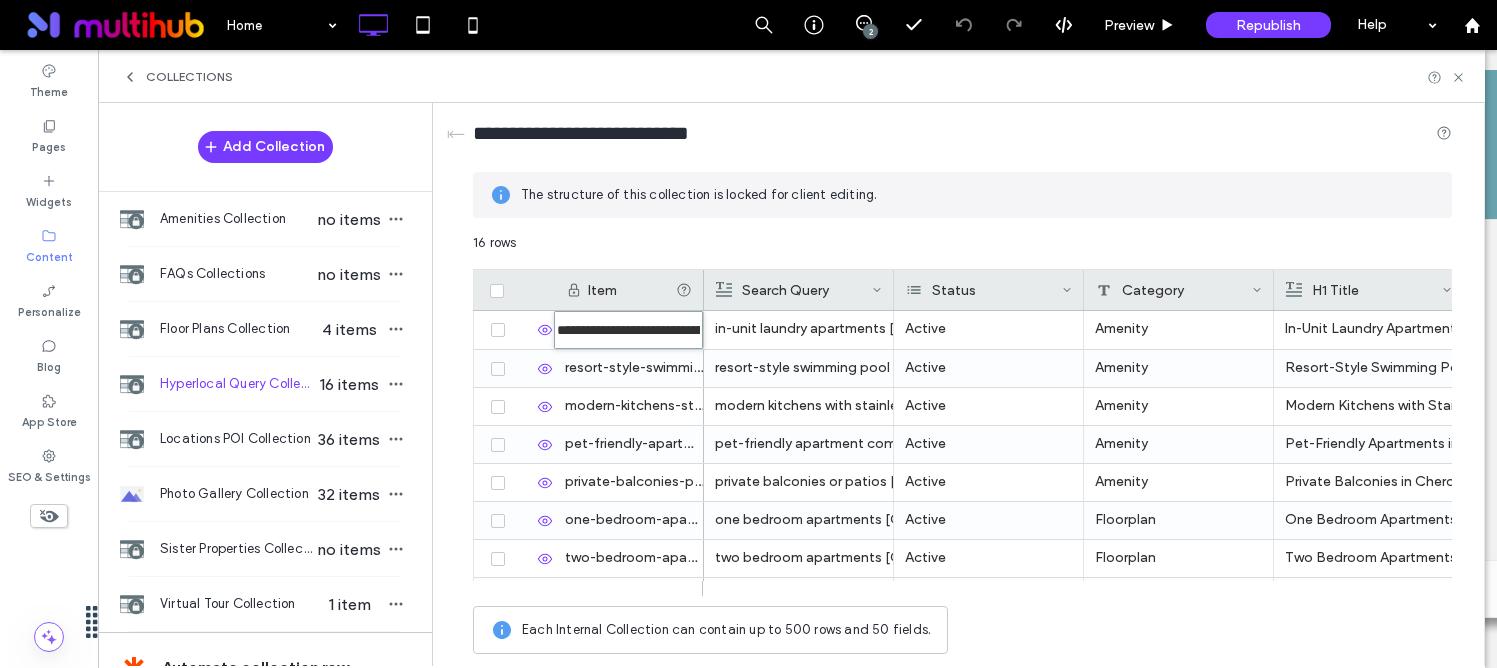 click on "resort-style-swimming-pool-[COUNTY]-271" at bounding box center [629, 368] 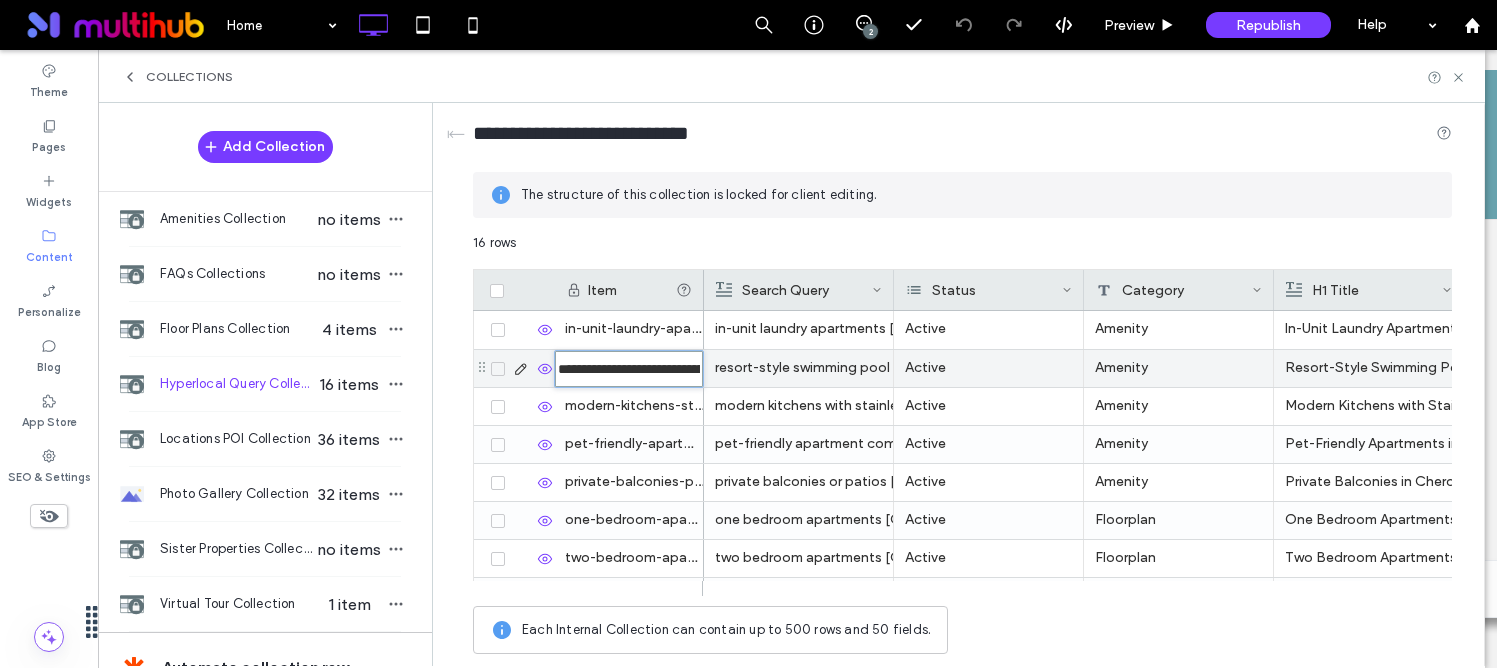type on "**********" 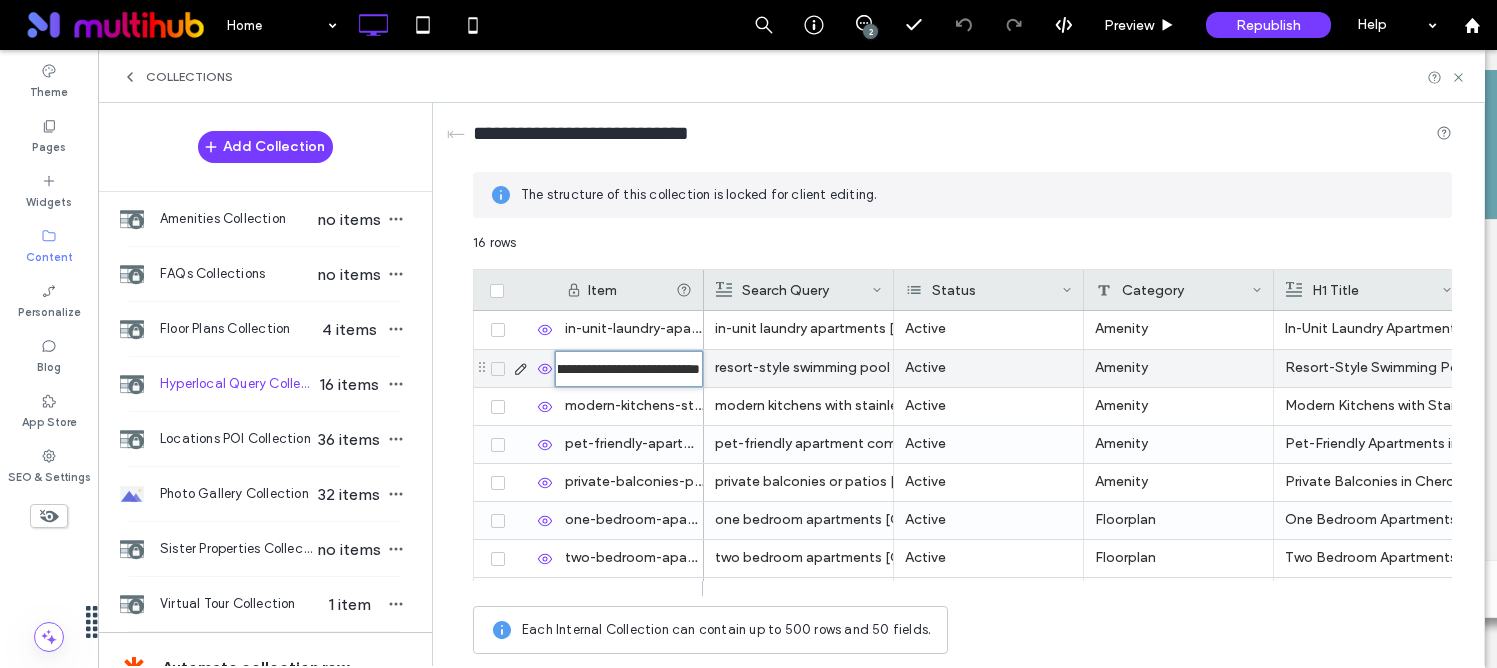 click on "**********" at bounding box center (629, 369) 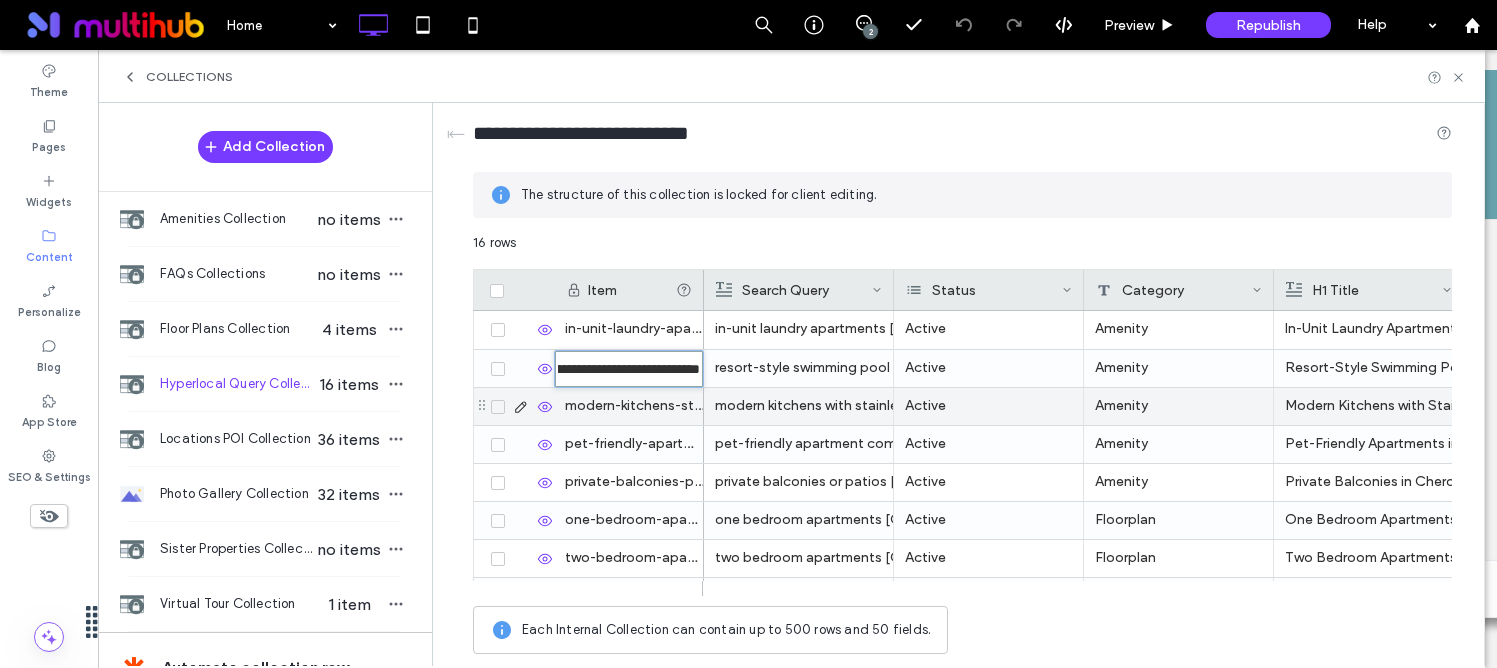 click on "modern-kitchens-stainless-steel-appliances-[CITY]-428" at bounding box center (629, 406) 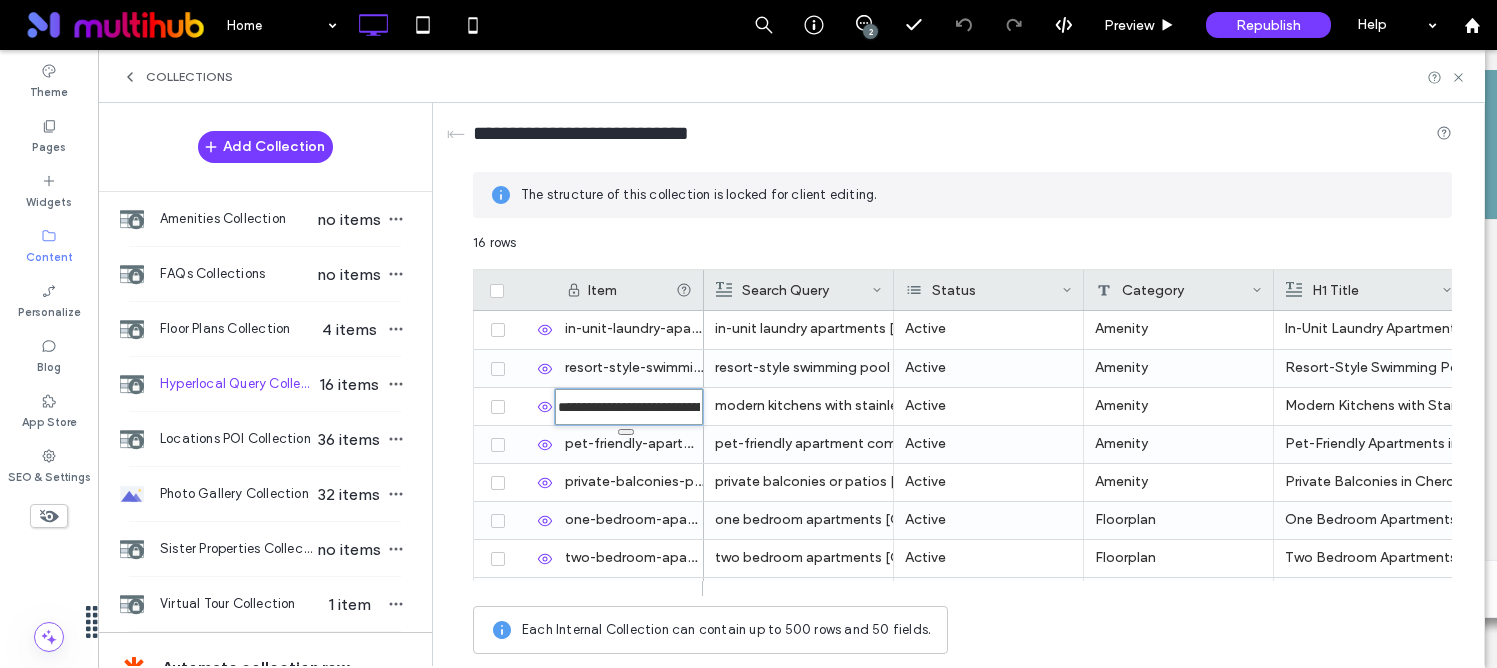 click on "16 rows" at bounding box center (962, 251) 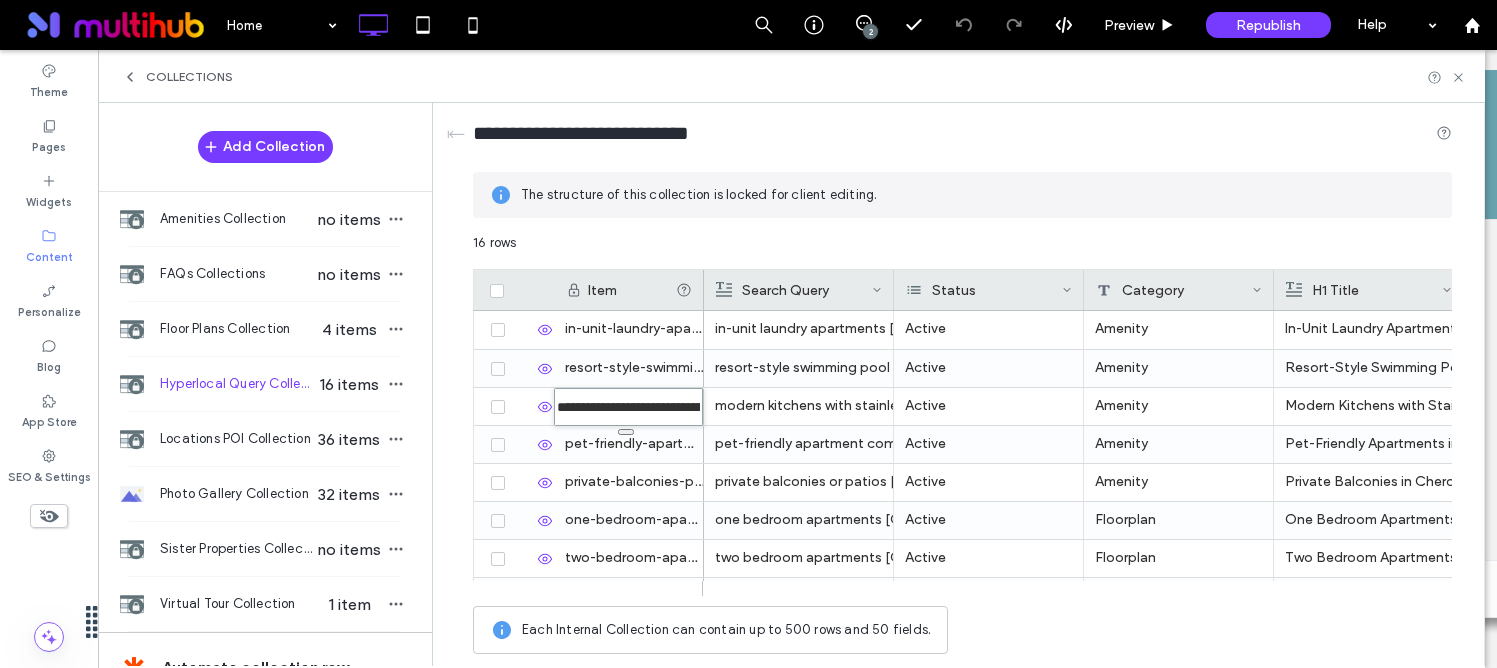 scroll, scrollTop: 0, scrollLeft: 0, axis: both 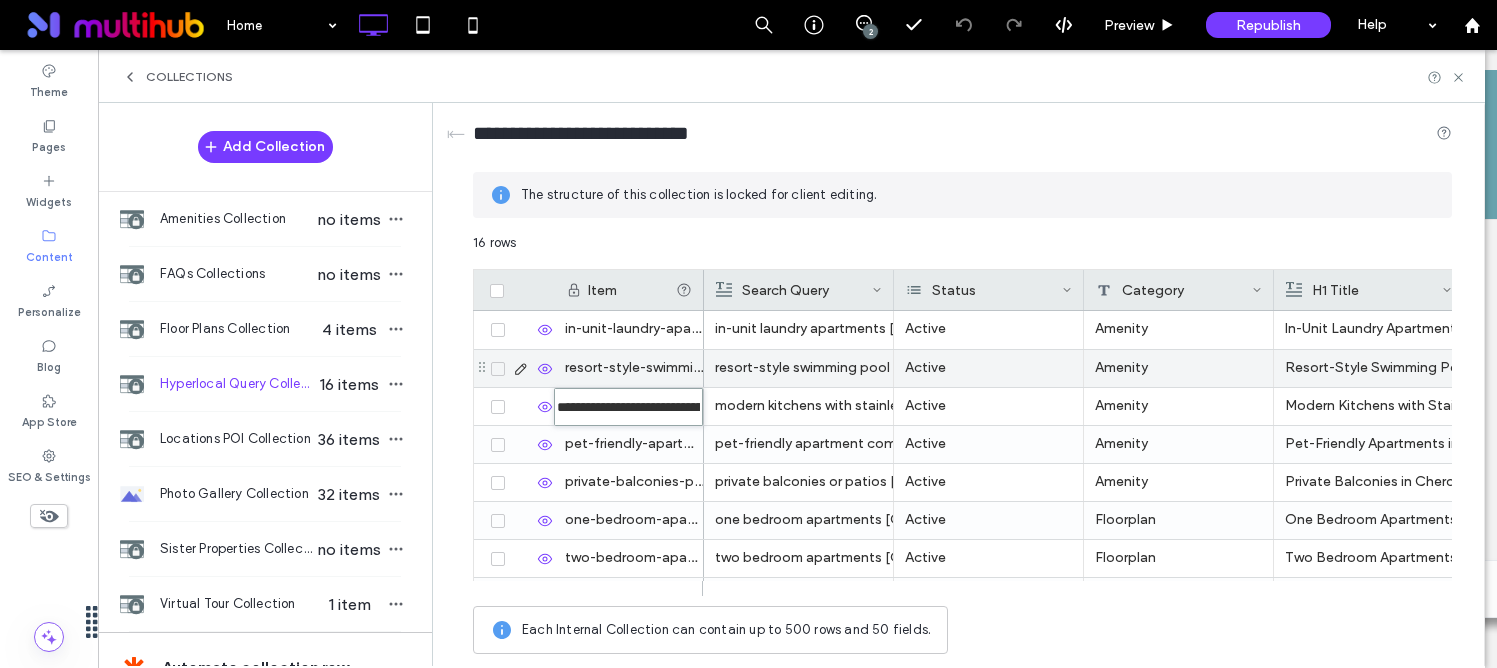 click on "resort-style-swimming-pool--cou [COUNTY] nty-271" at bounding box center [629, 368] 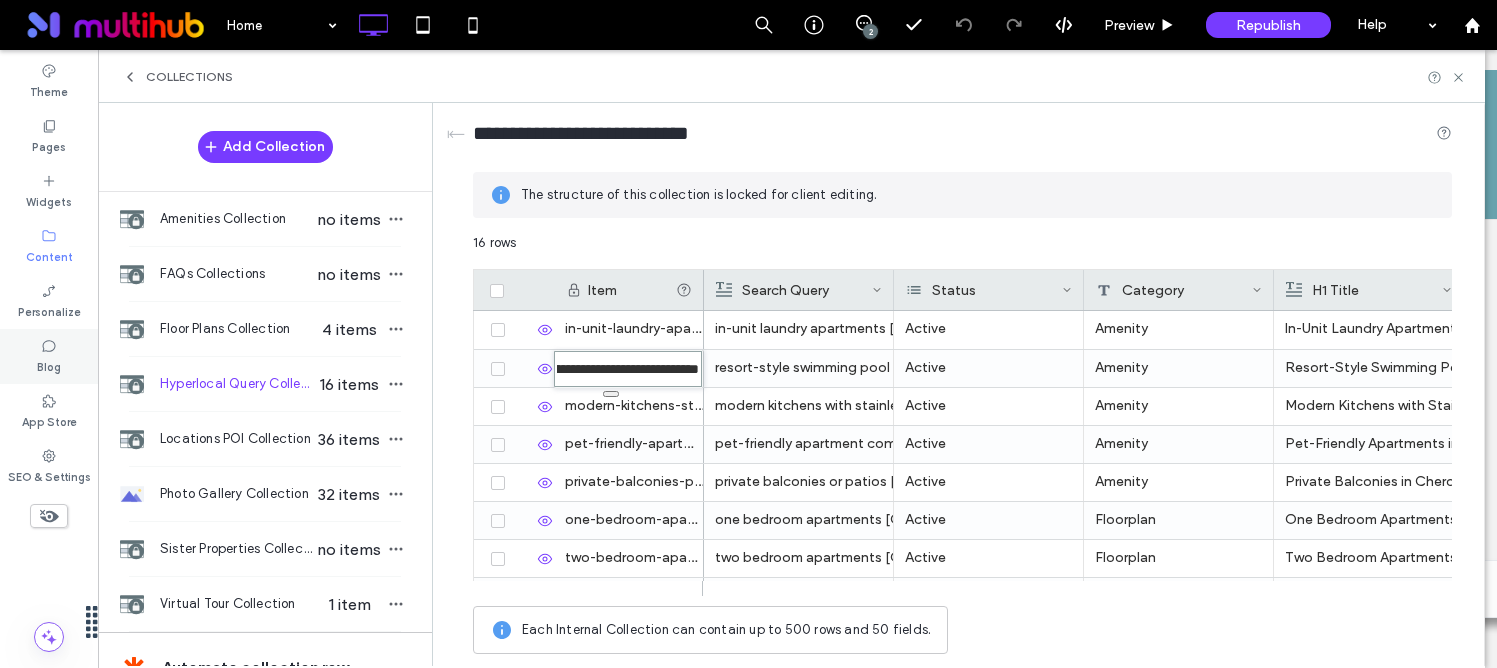 scroll, scrollTop: 0, scrollLeft: 0, axis: both 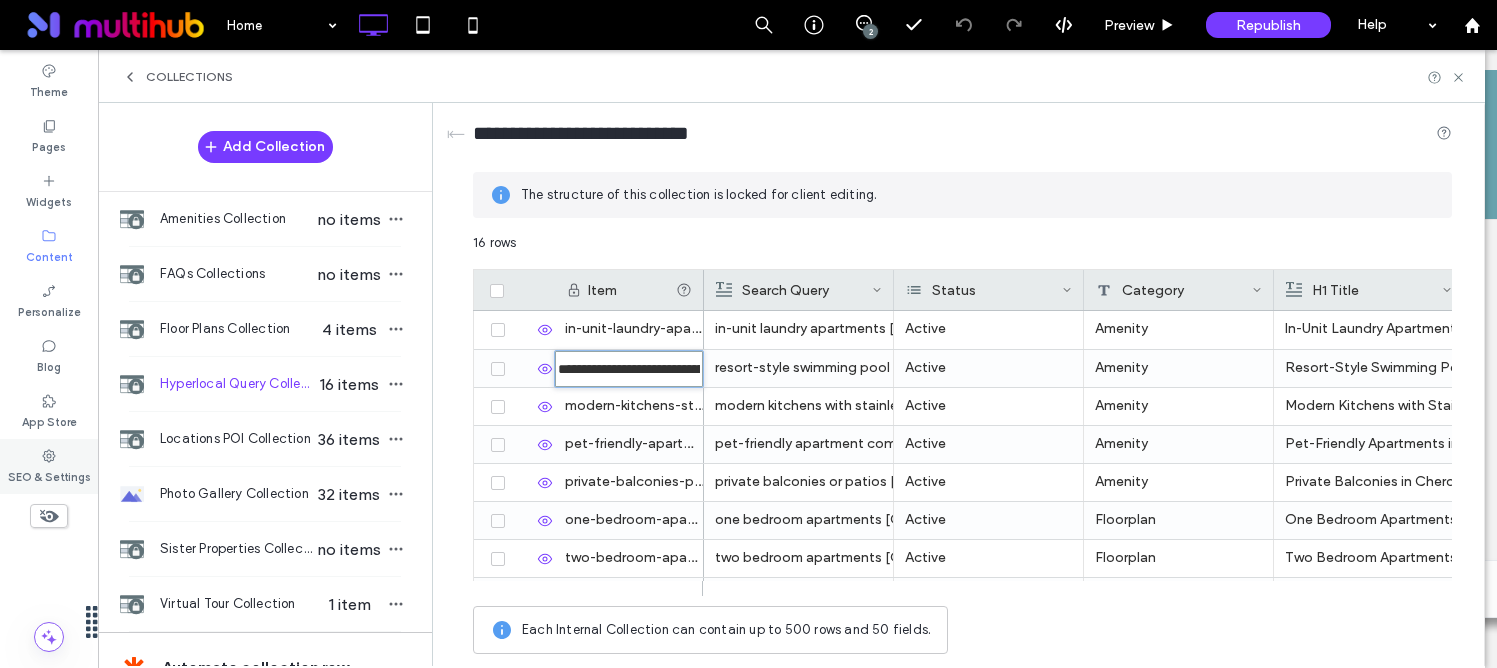 click 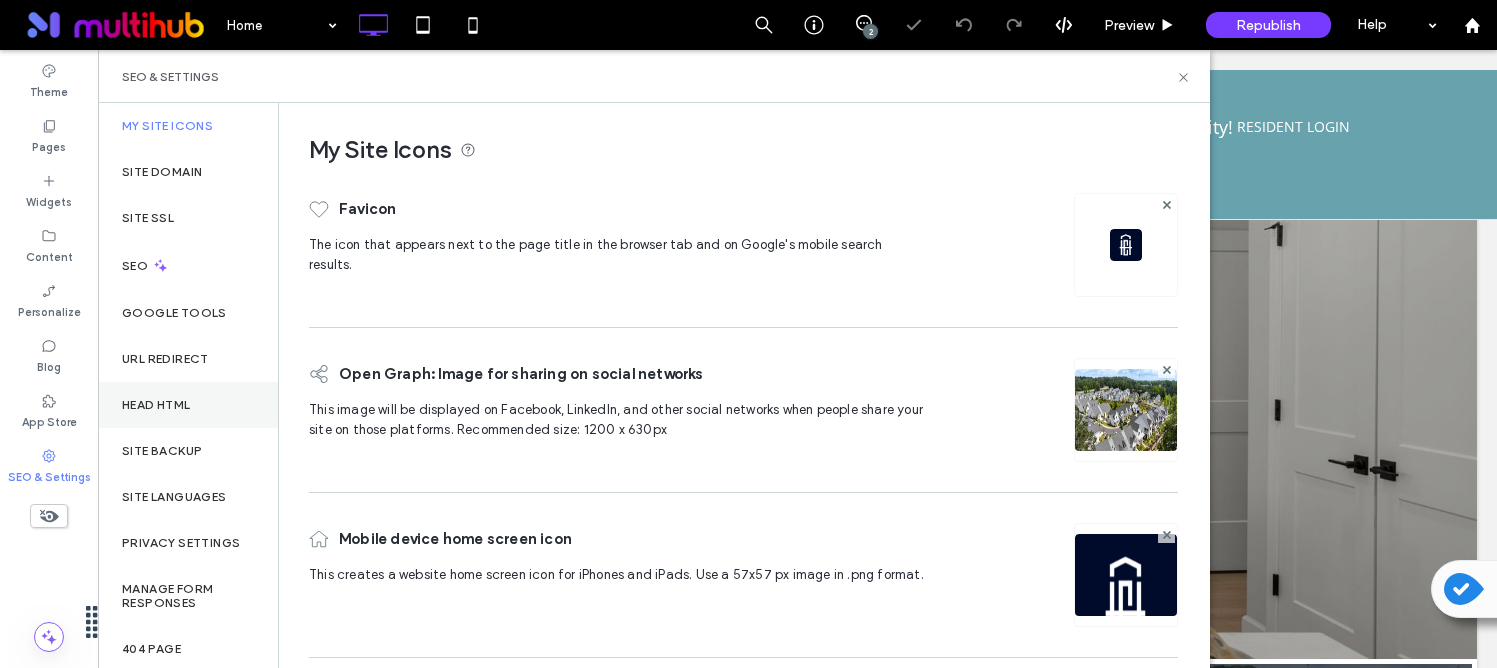 scroll, scrollTop: 0, scrollLeft: 0, axis: both 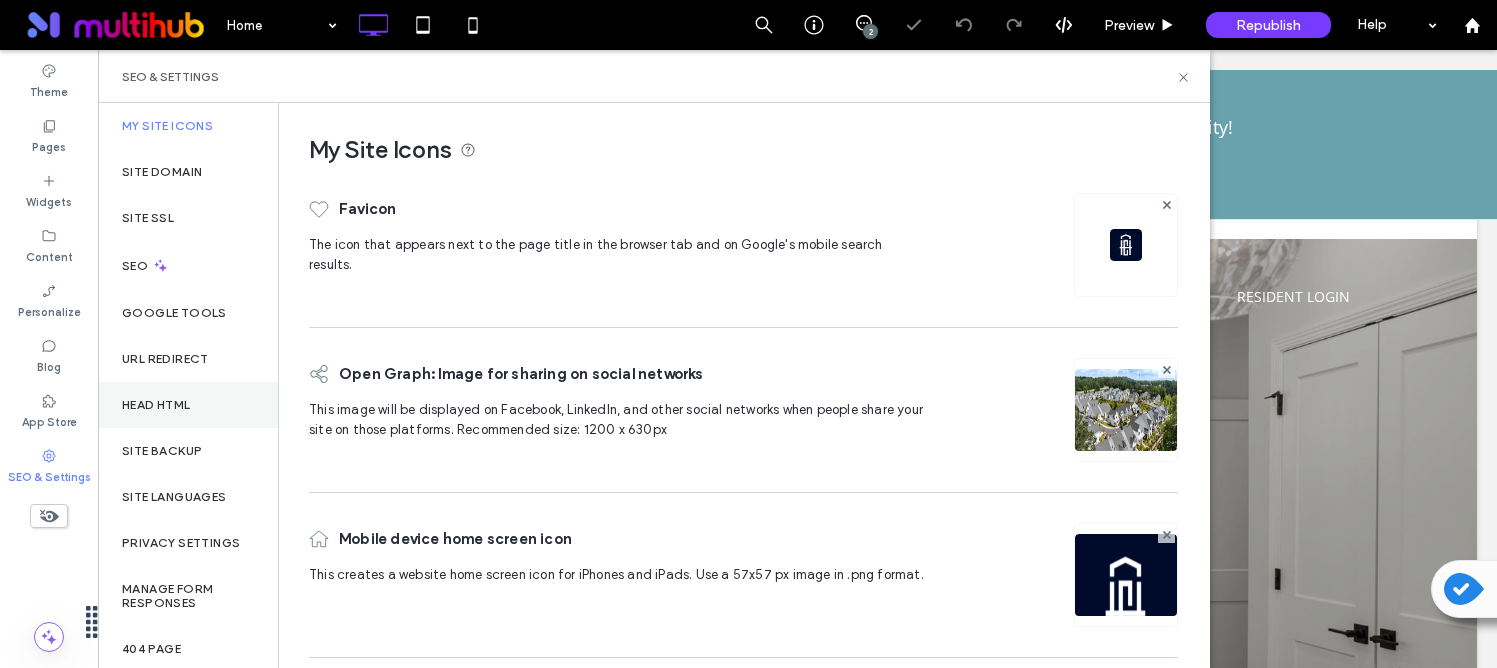 click on "Head HTML" at bounding box center [156, 405] 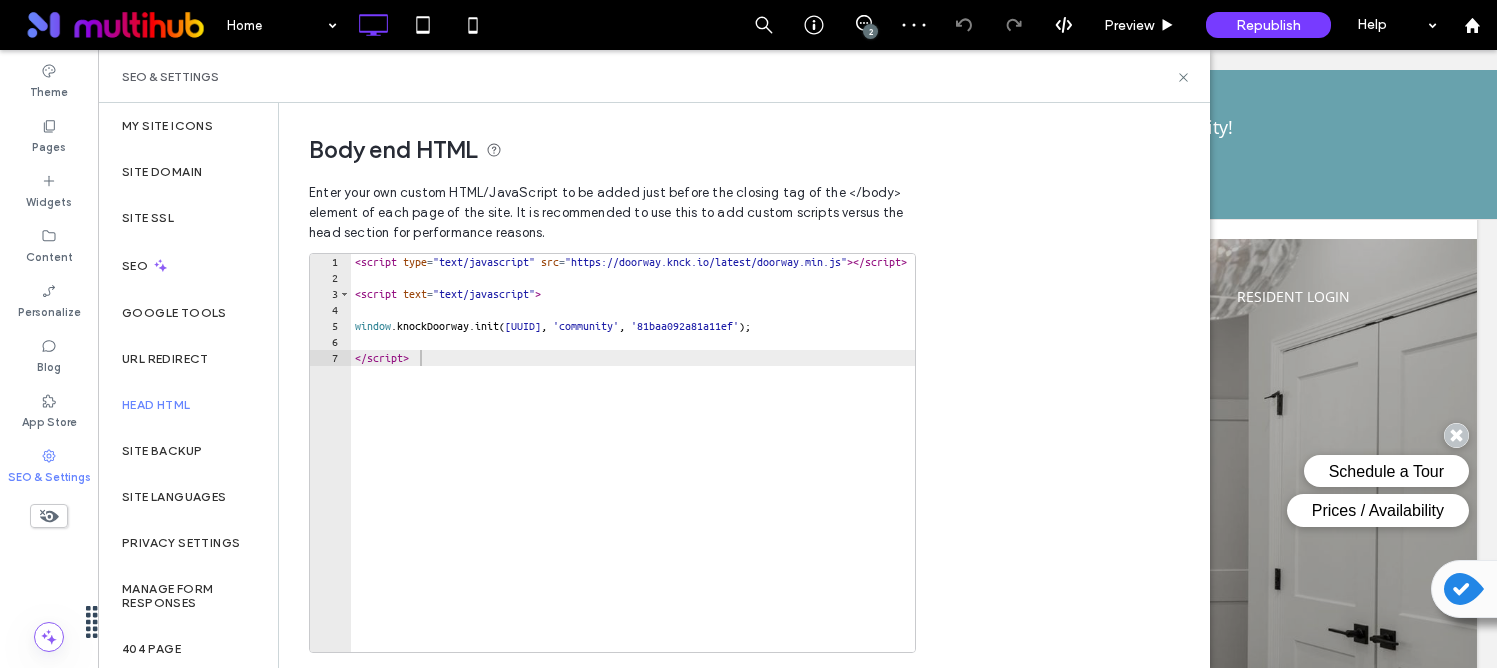 scroll, scrollTop: 0, scrollLeft: 0, axis: both 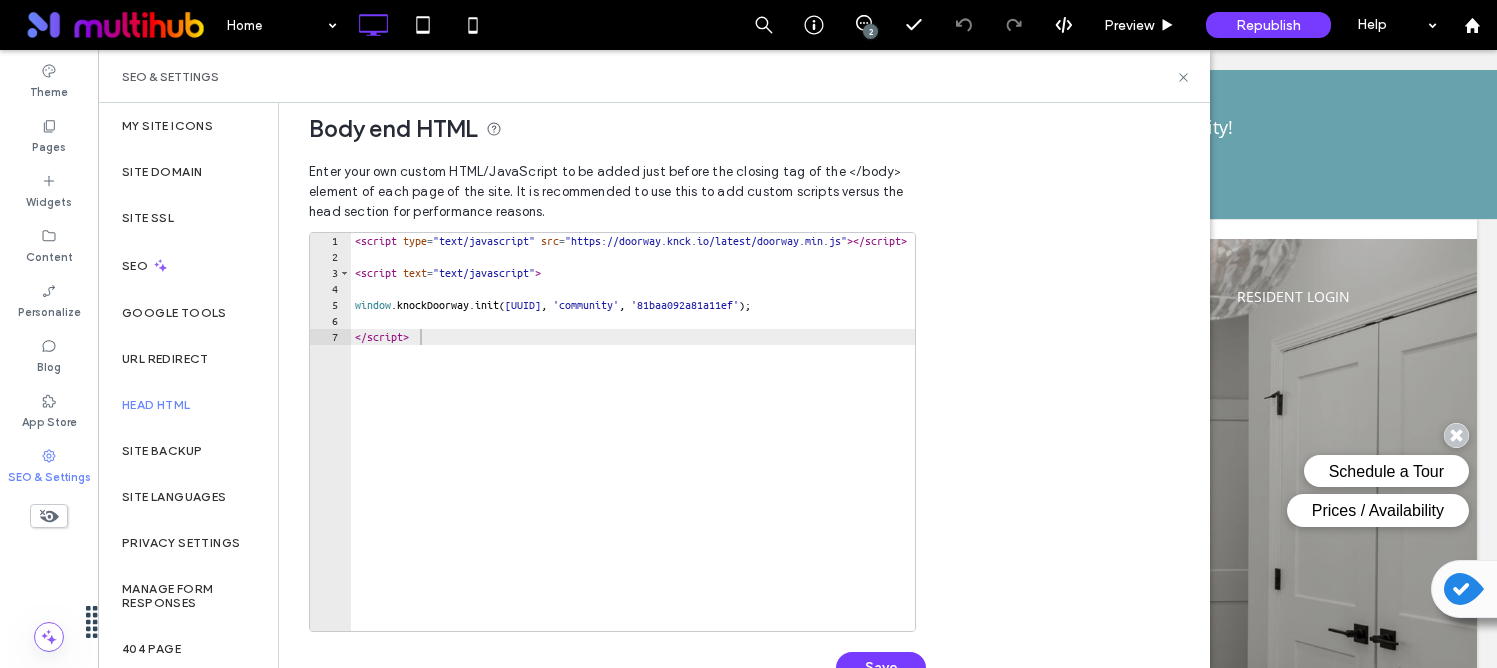 type on "*********" 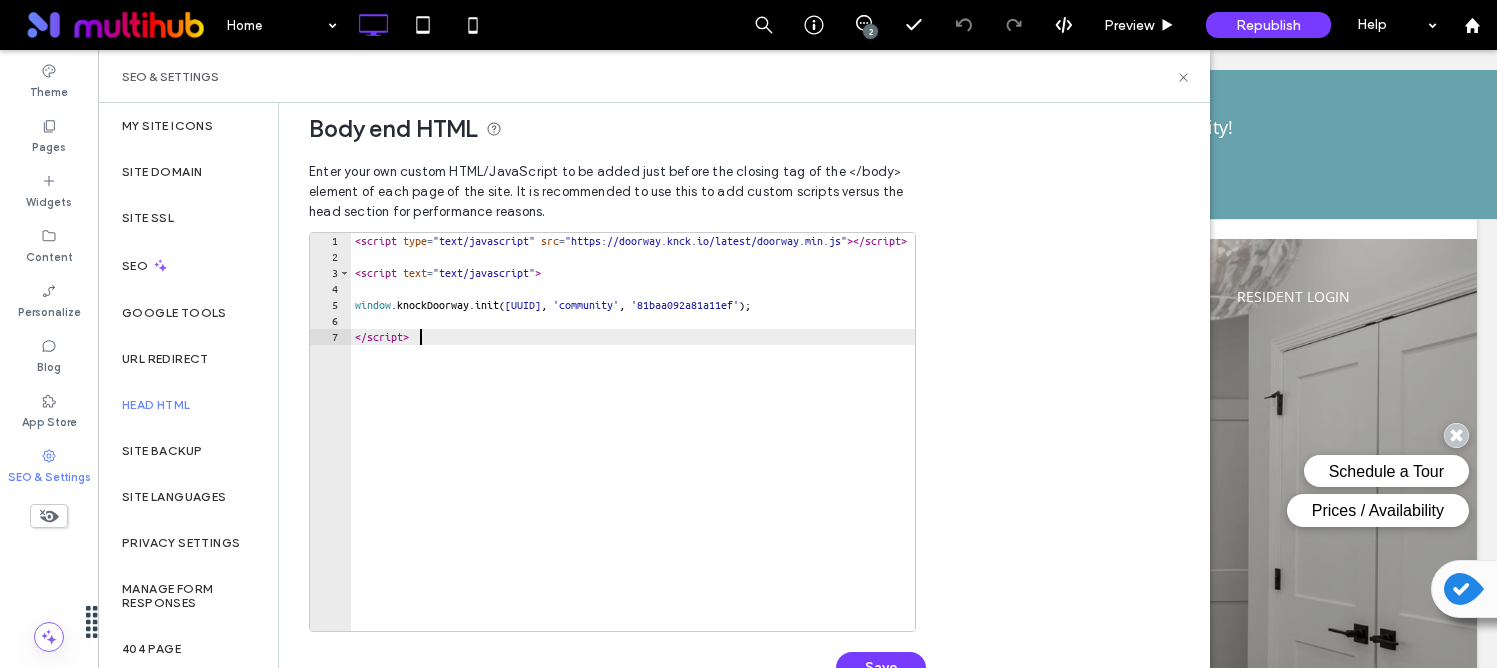 scroll, scrollTop: 0, scrollLeft: 0, axis: both 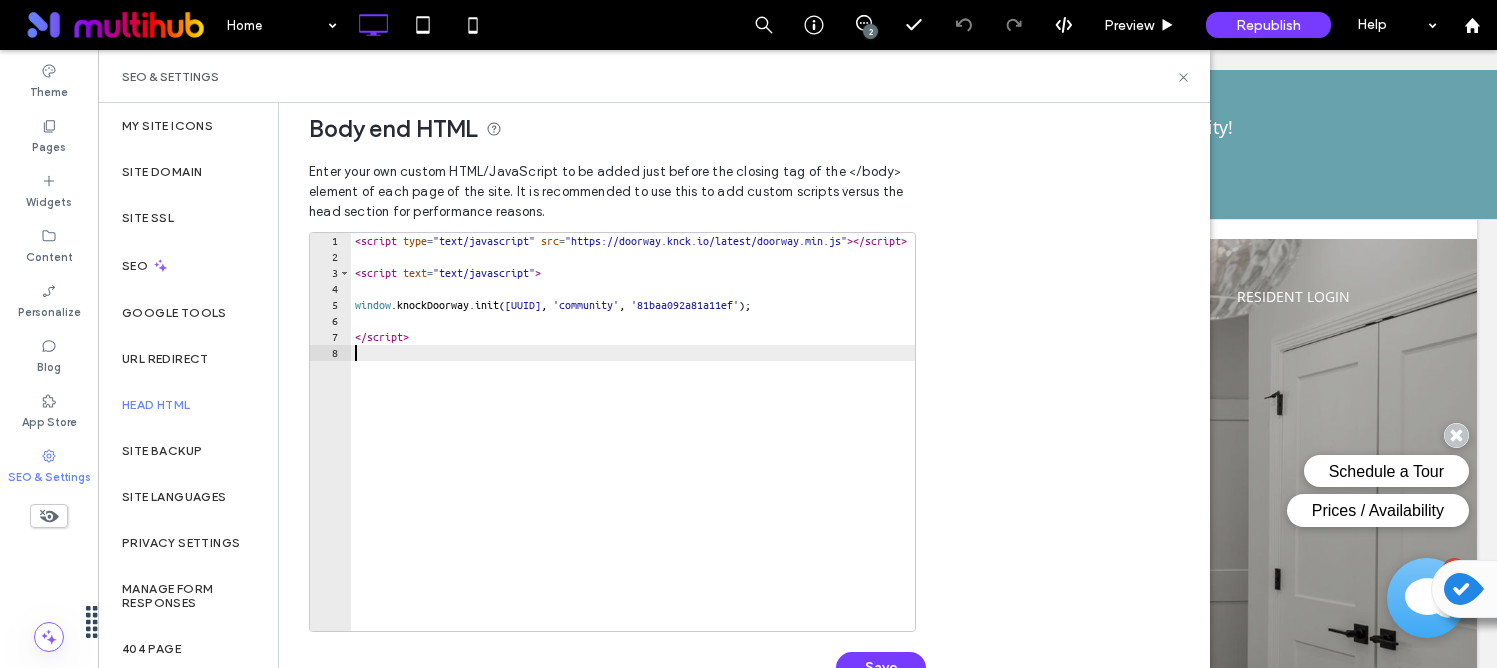 paste 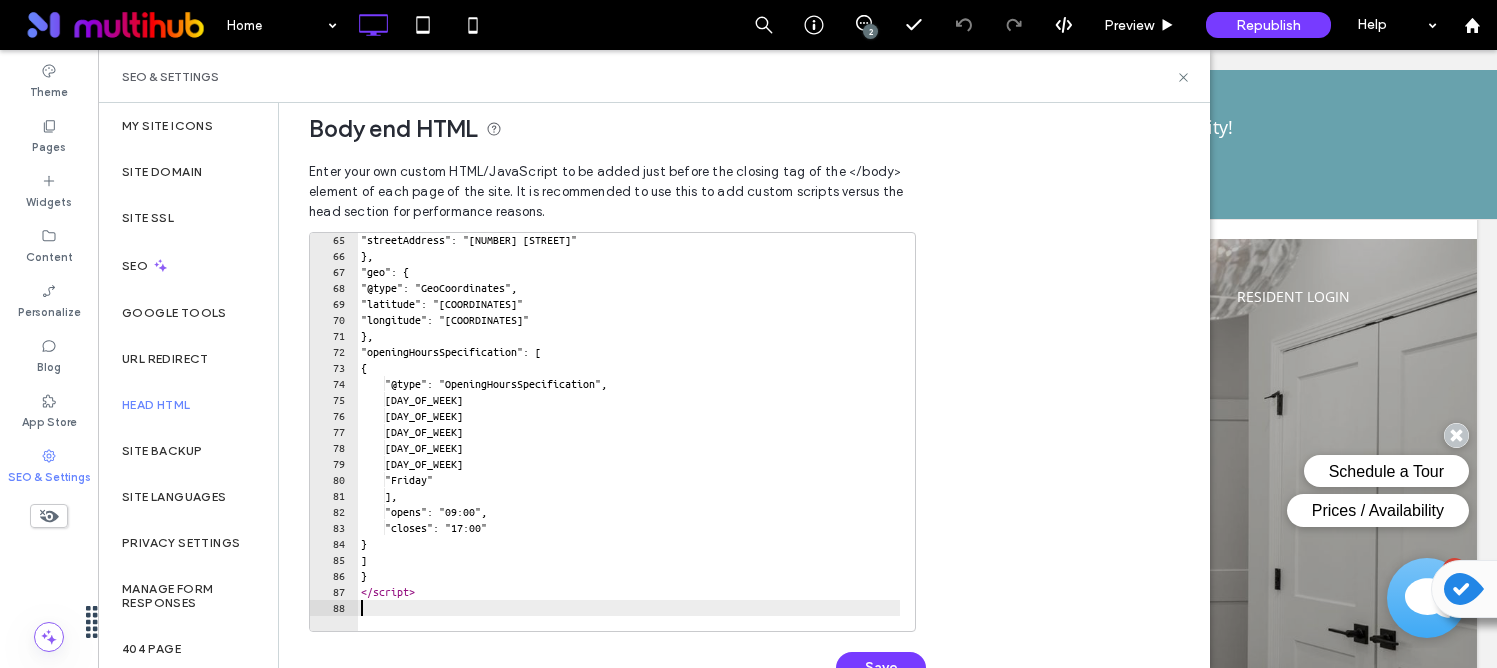 scroll, scrollTop: 1025, scrollLeft: 0, axis: vertical 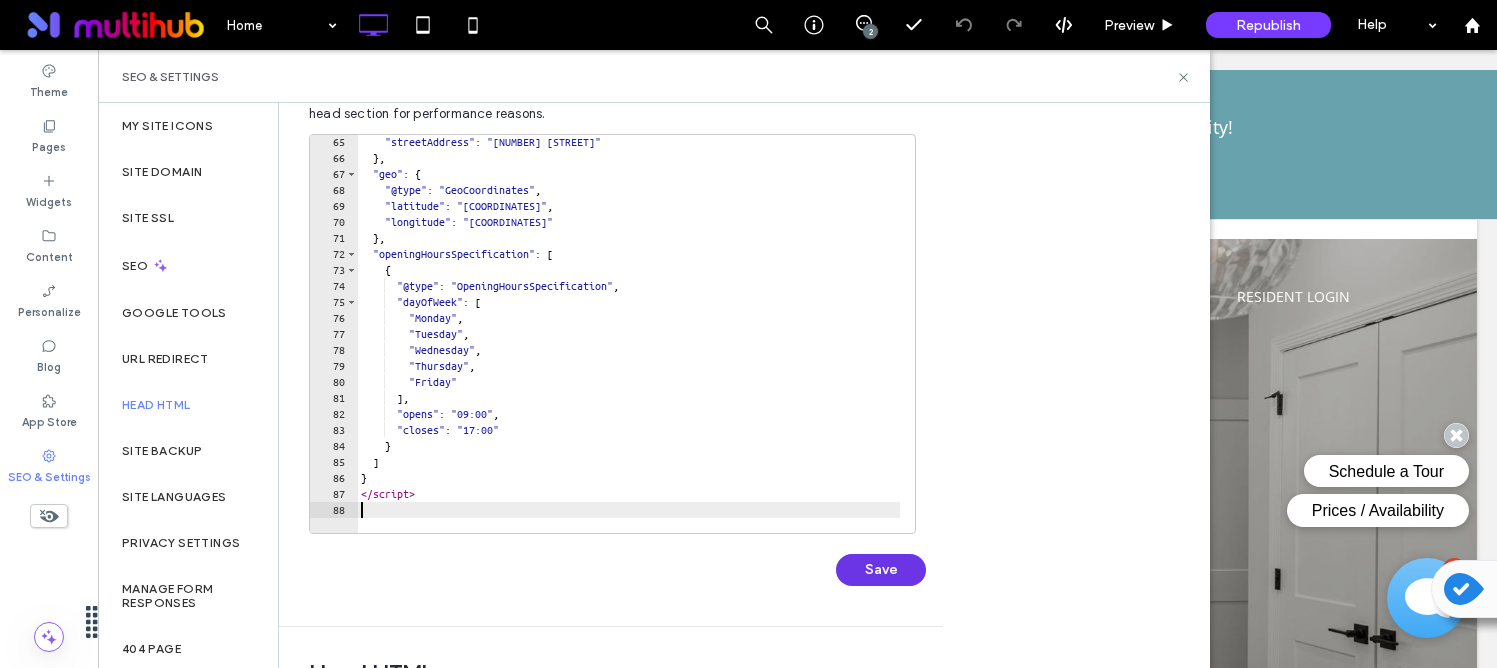 type 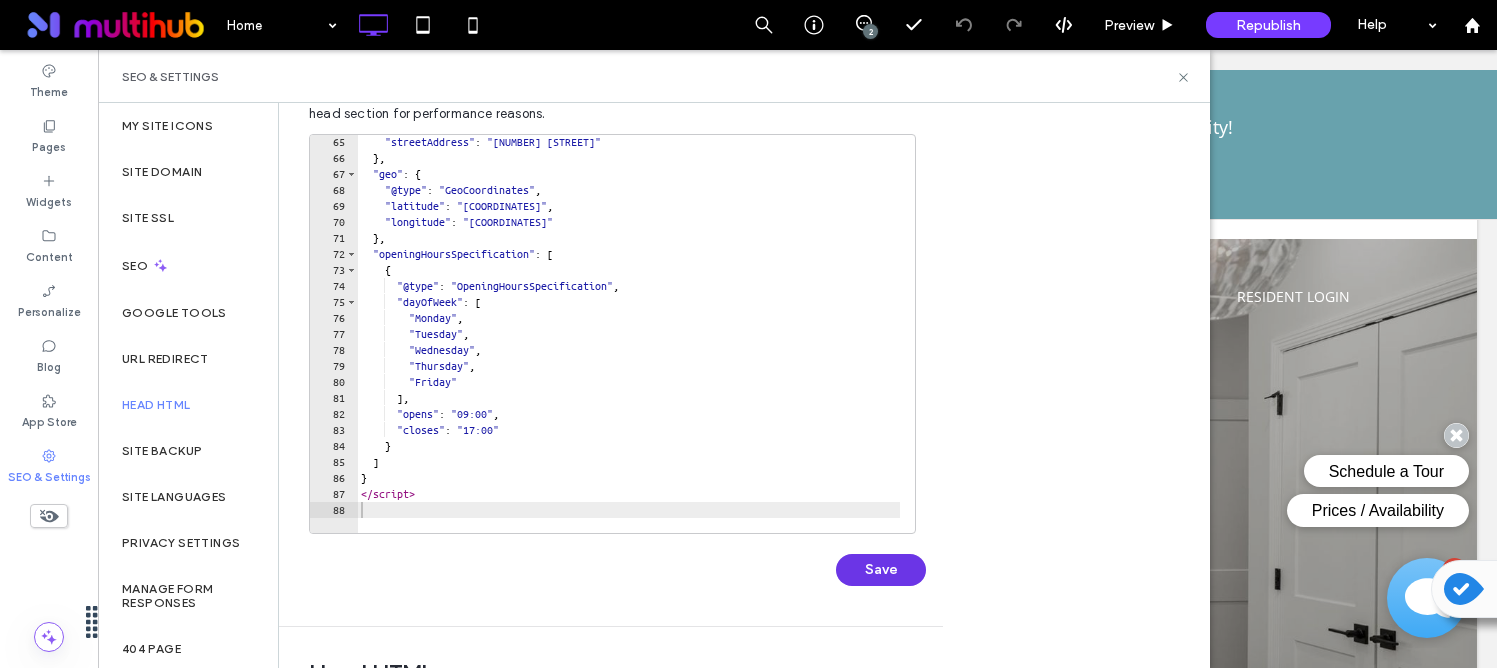click on "Save" at bounding box center [881, 570] 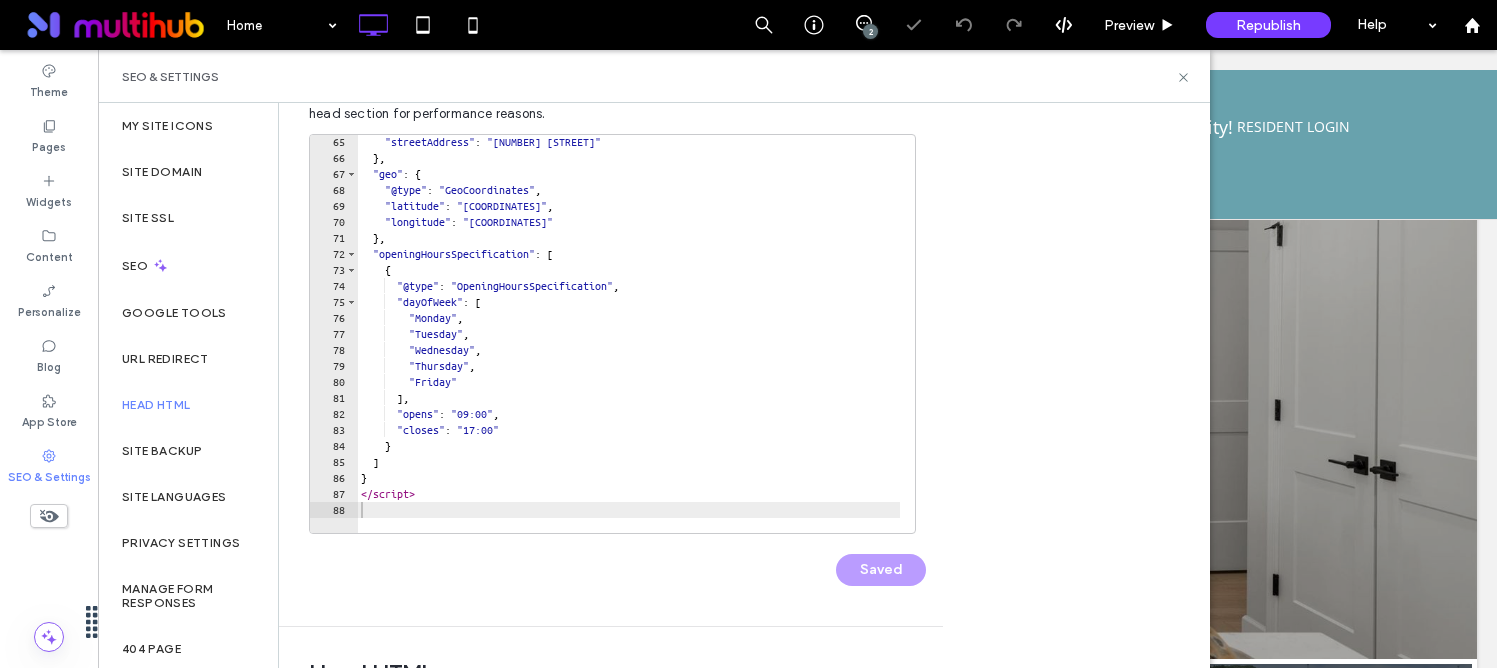 scroll, scrollTop: 0, scrollLeft: 0, axis: both 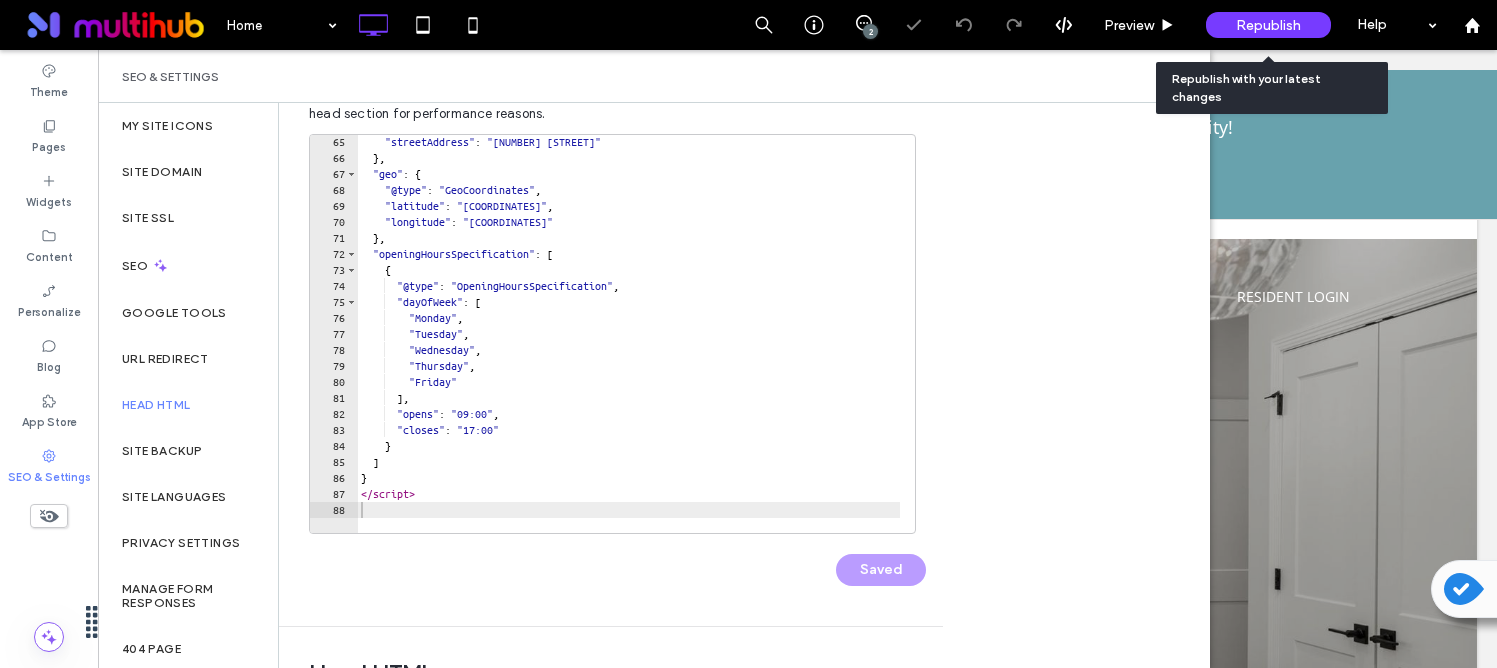 click on "Republish" at bounding box center (1268, 25) 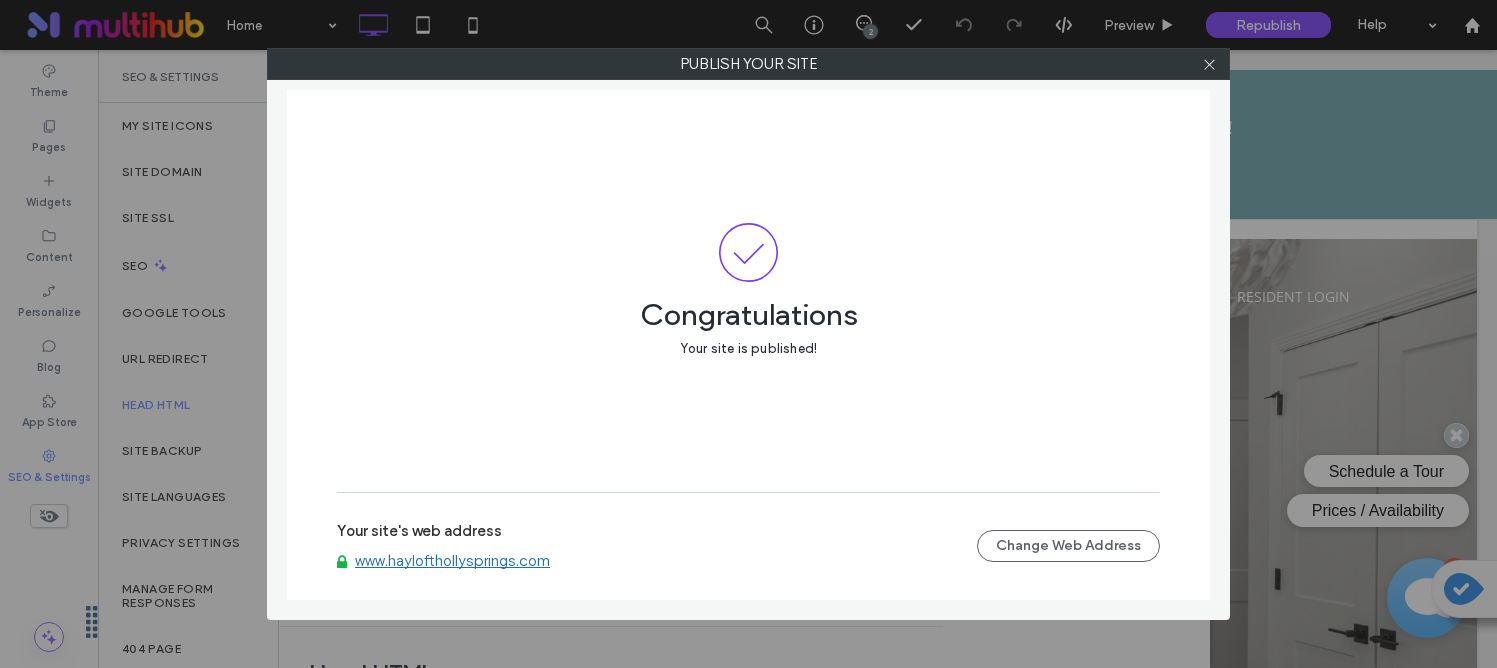 scroll, scrollTop: 0, scrollLeft: 0, axis: both 